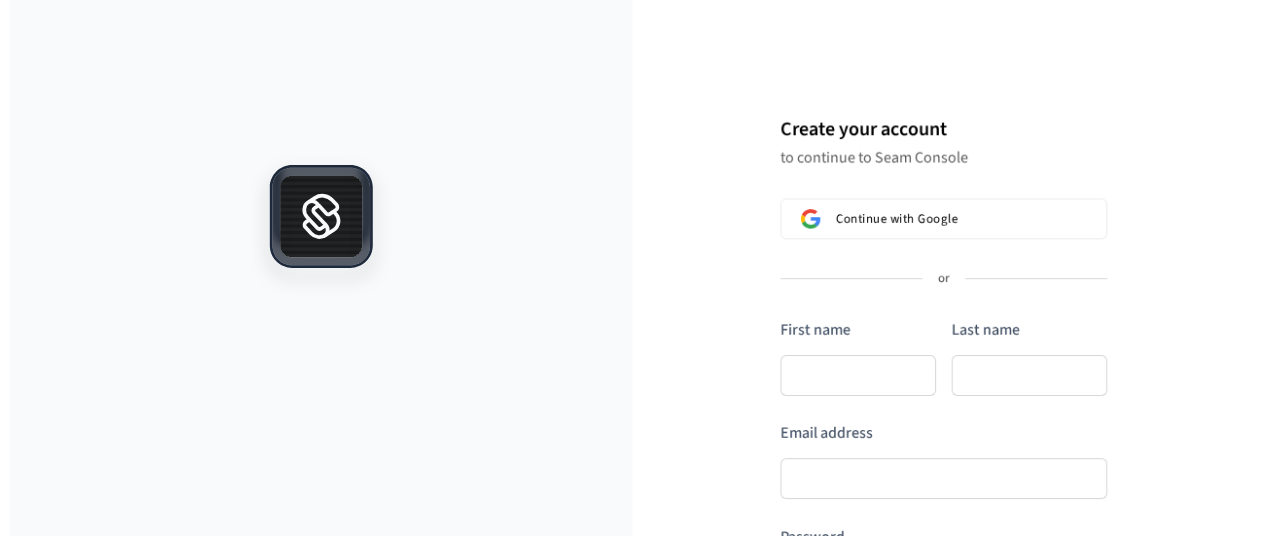 scroll, scrollTop: 0, scrollLeft: 0, axis: both 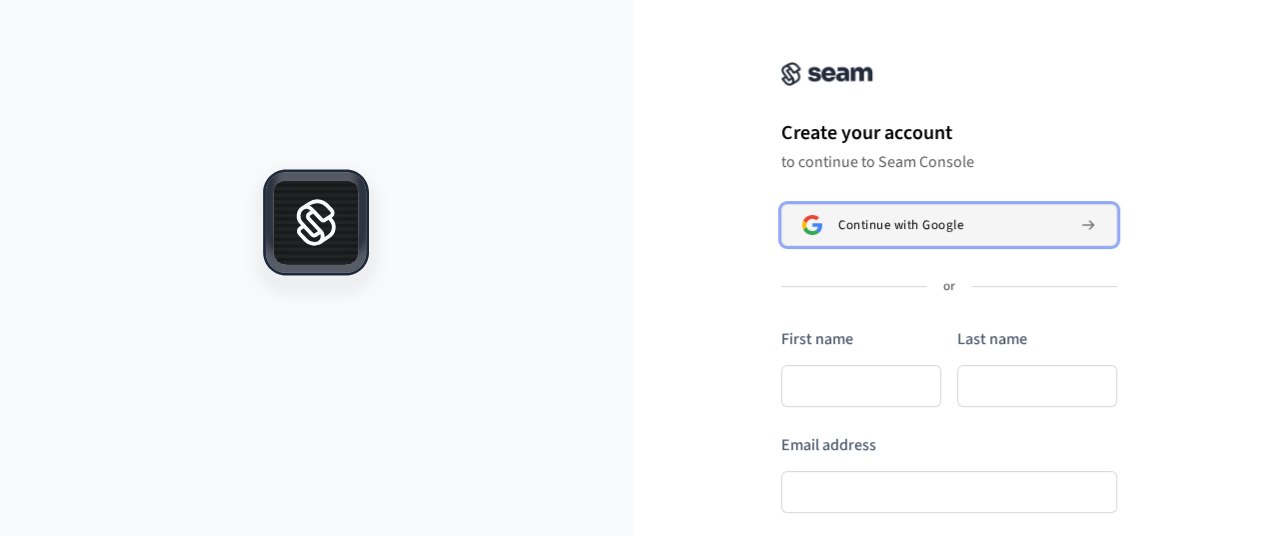 click on "Continue with Google" at bounding box center (949, 225) 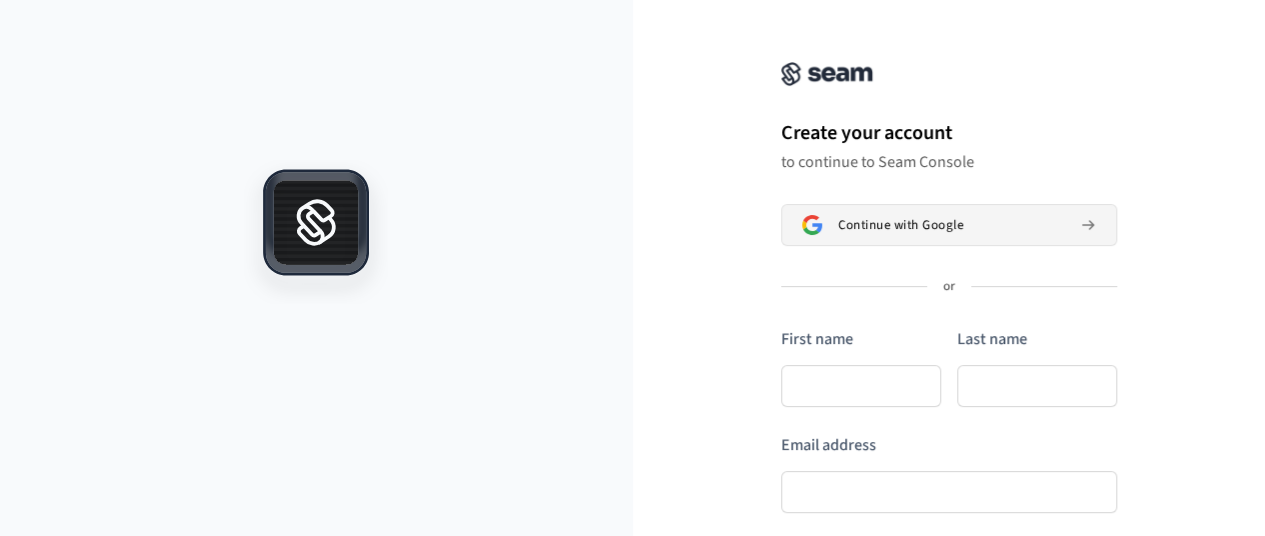 type 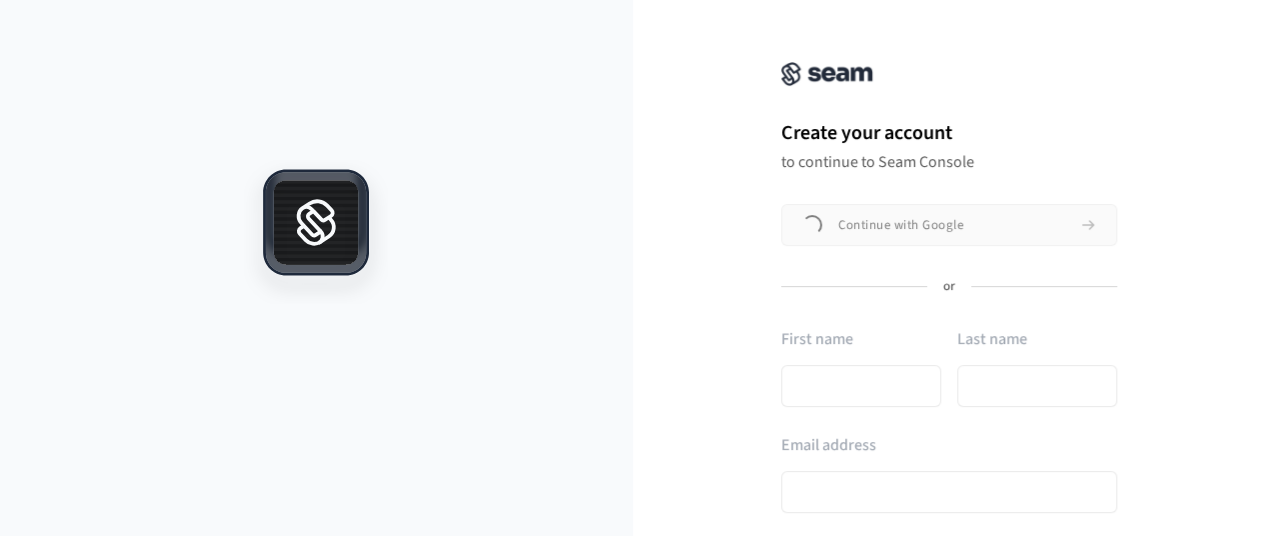 type 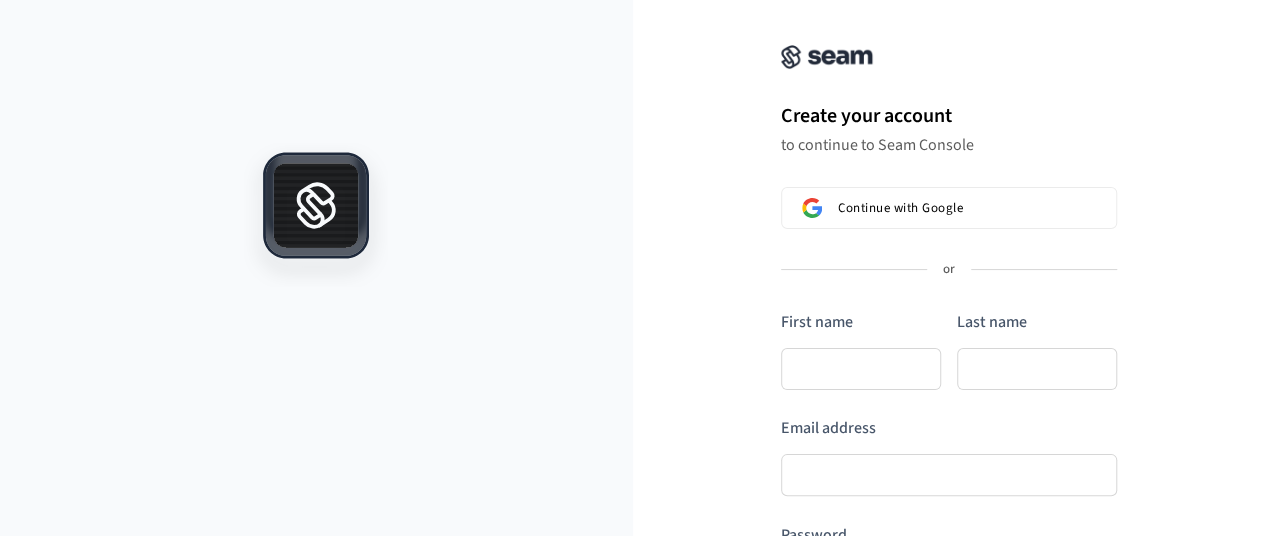 scroll, scrollTop: 293, scrollLeft: 0, axis: vertical 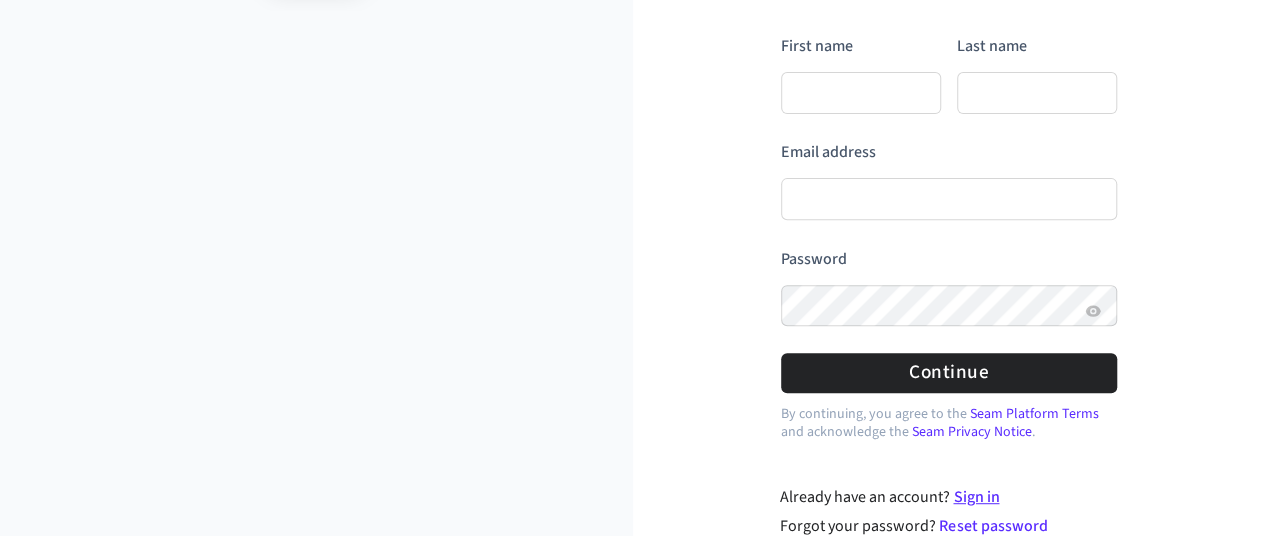 click on "Sign in" at bounding box center (976, 497) 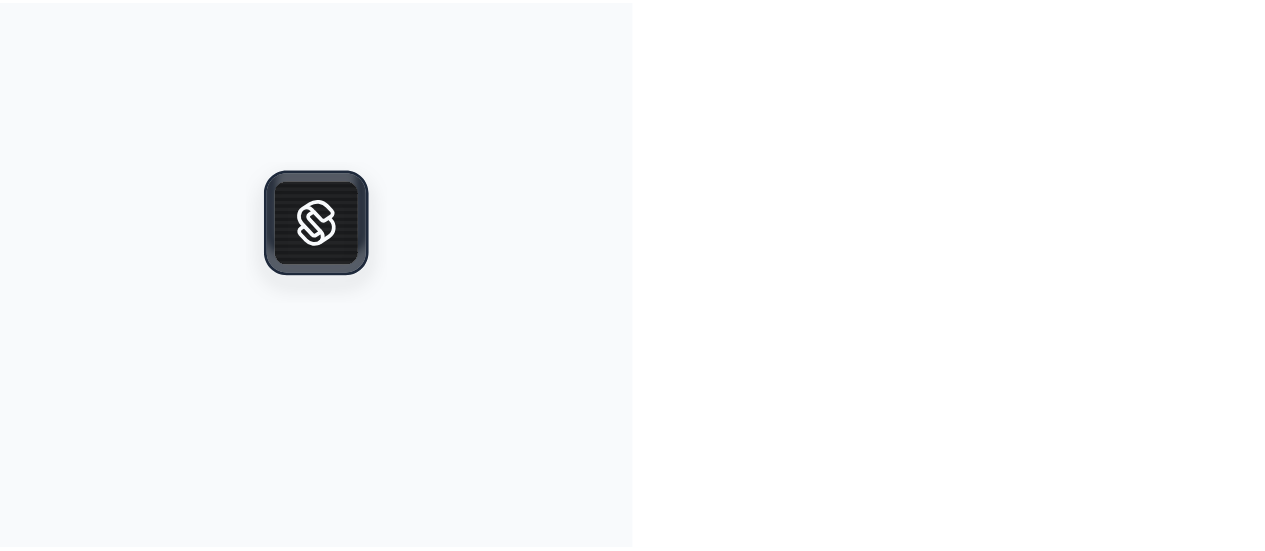 scroll, scrollTop: 0, scrollLeft: 0, axis: both 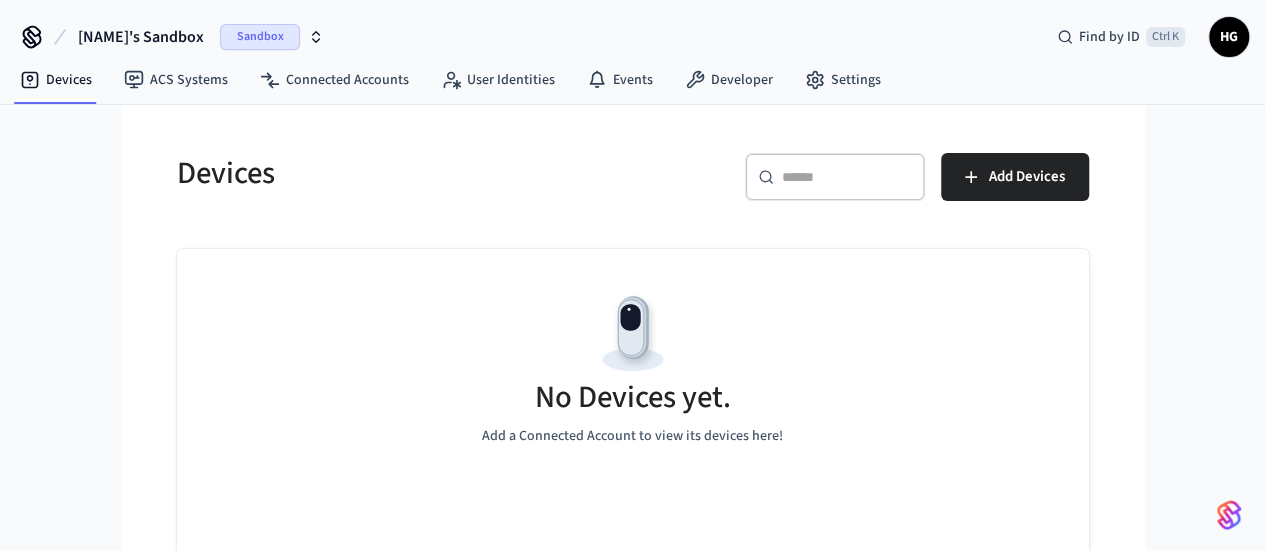 click on "Devices ACS Systems Connected Accounts User Identities Events Developer Settings" at bounding box center [450, 81] 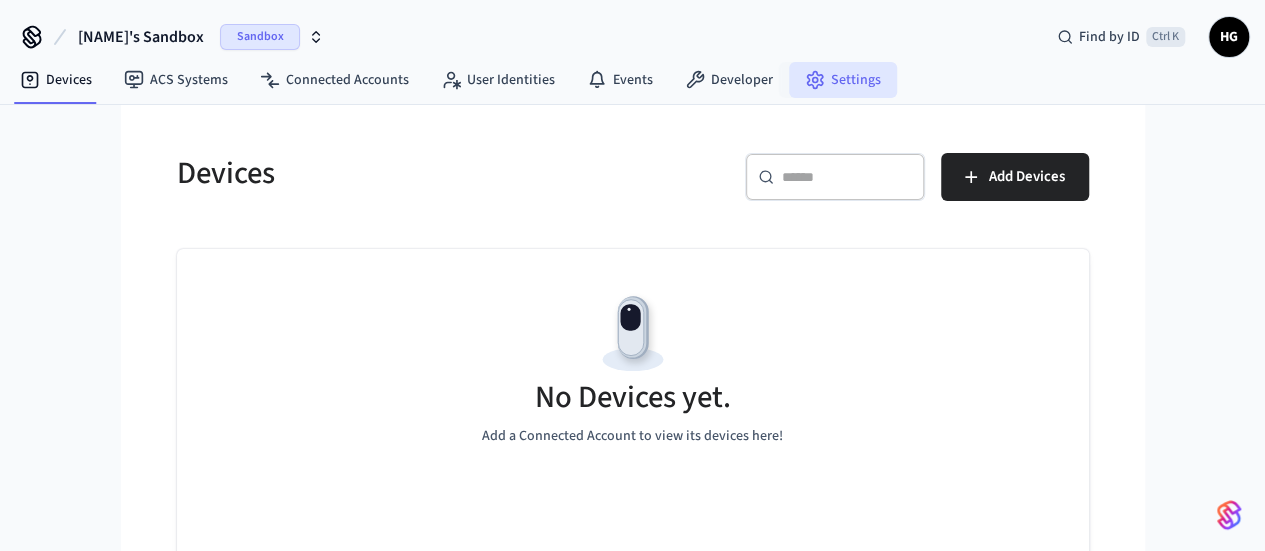 click on "Settings" at bounding box center [843, 80] 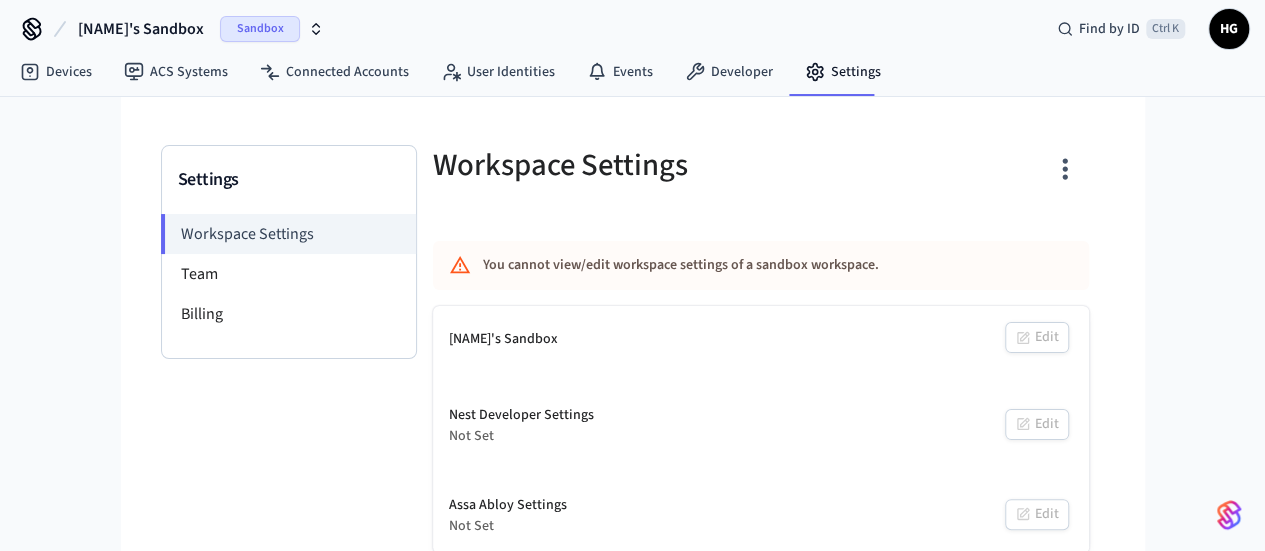 scroll, scrollTop: 0, scrollLeft: 0, axis: both 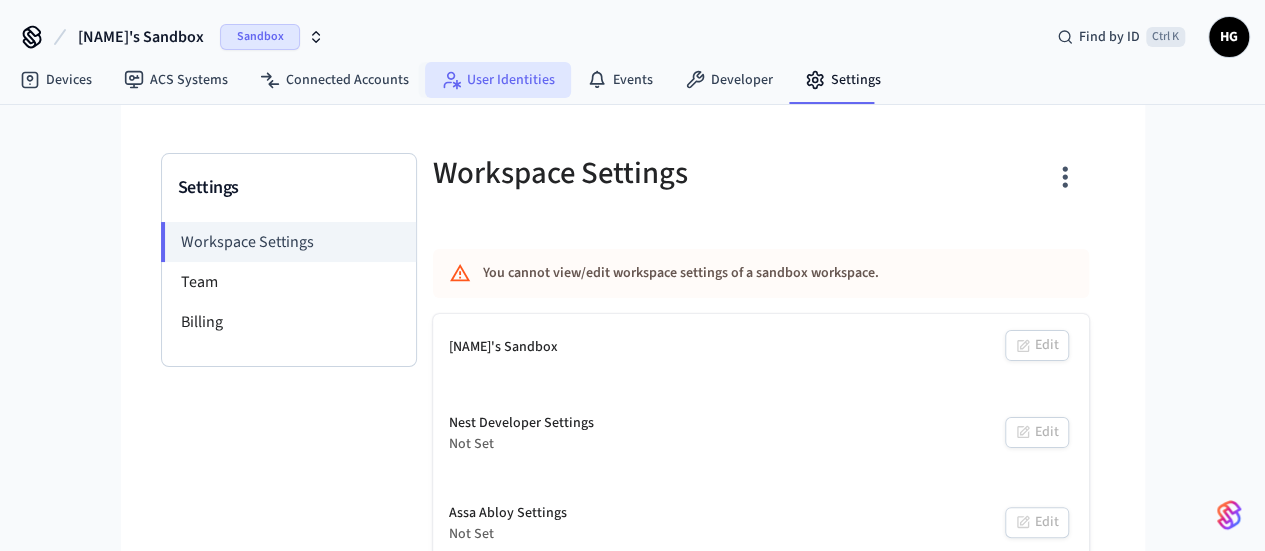 click on "User Identities" at bounding box center (498, 80) 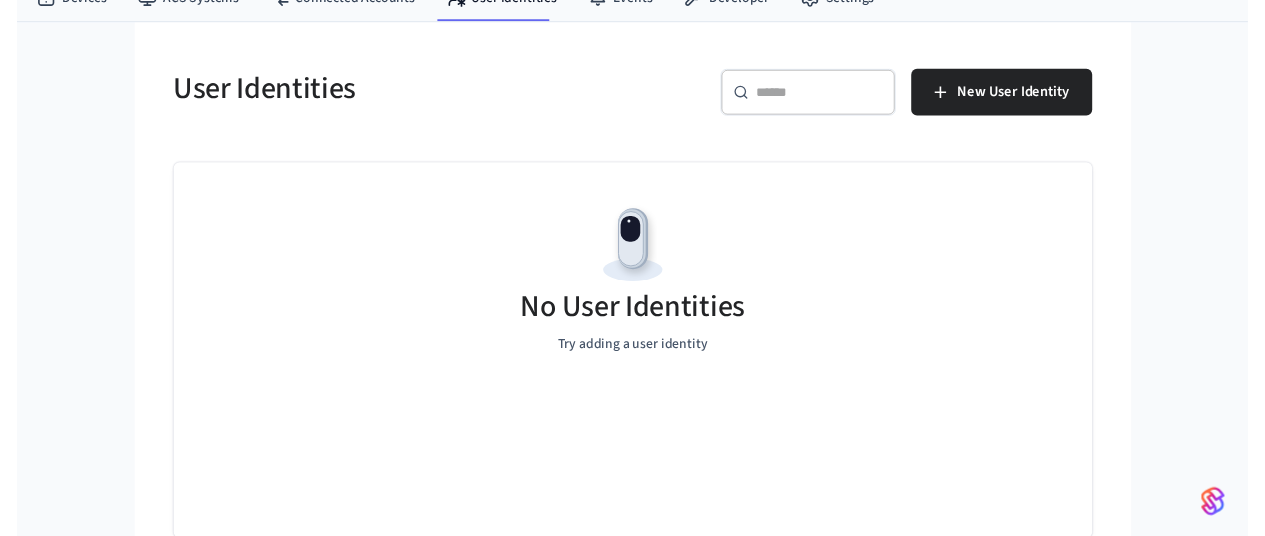 scroll, scrollTop: 0, scrollLeft: 0, axis: both 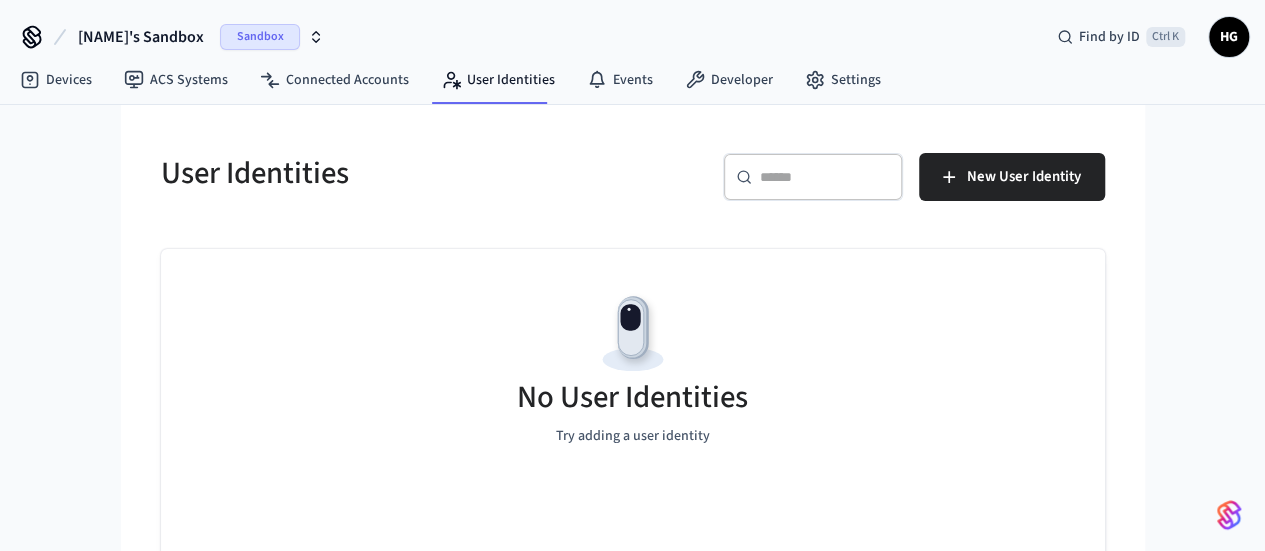 click on "HG" at bounding box center (1229, 37) 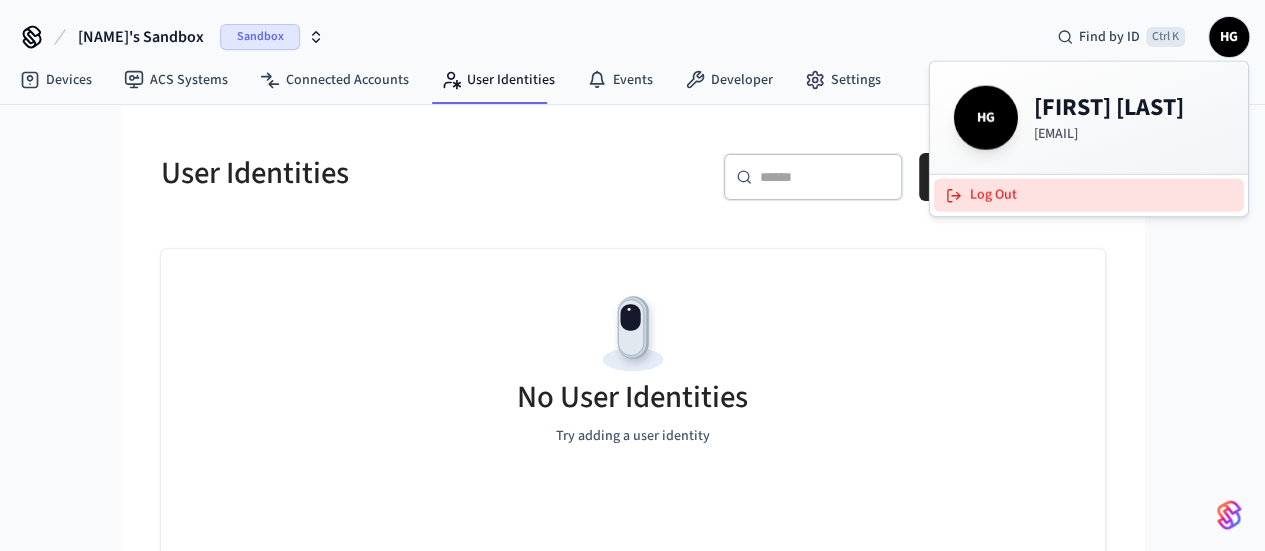 click on "Log Out" at bounding box center [1089, 195] 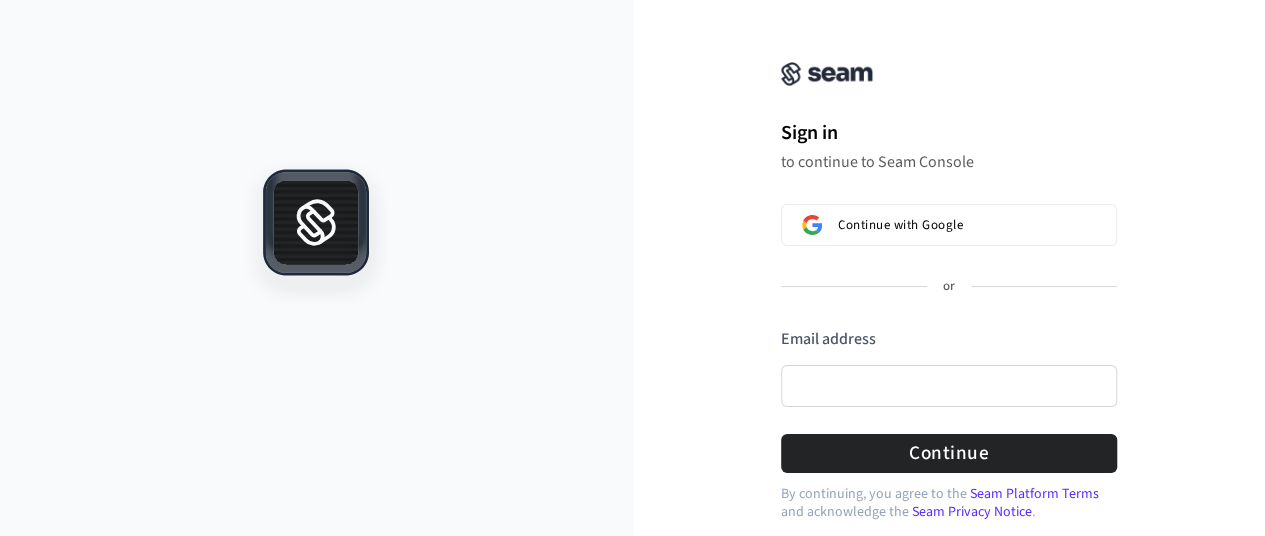 scroll, scrollTop: 82, scrollLeft: 0, axis: vertical 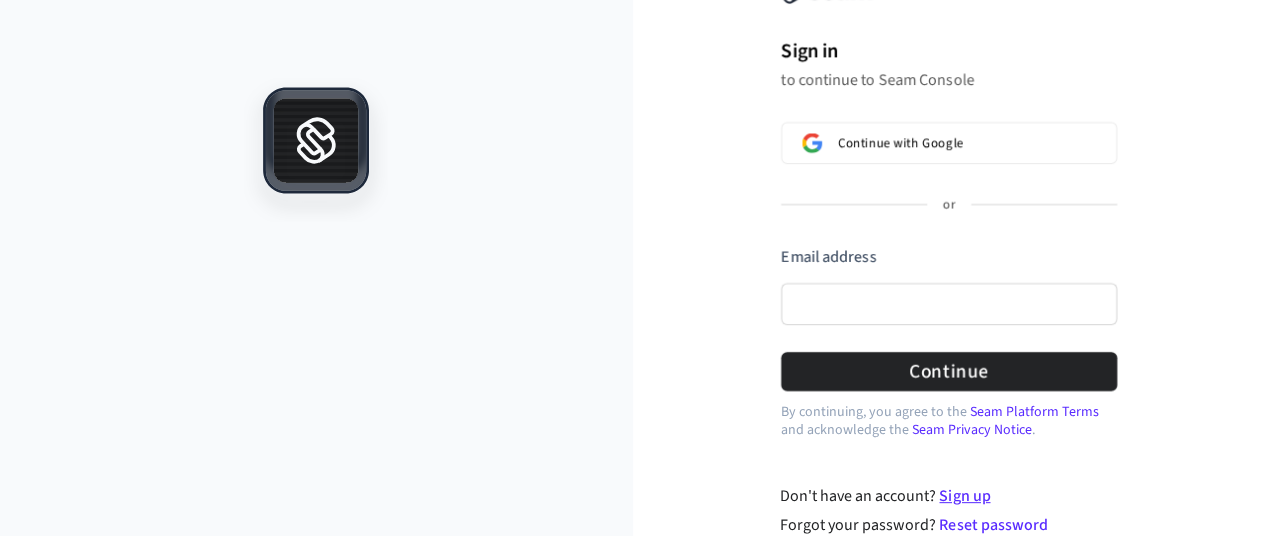 click on "Sign up" at bounding box center [964, 496] 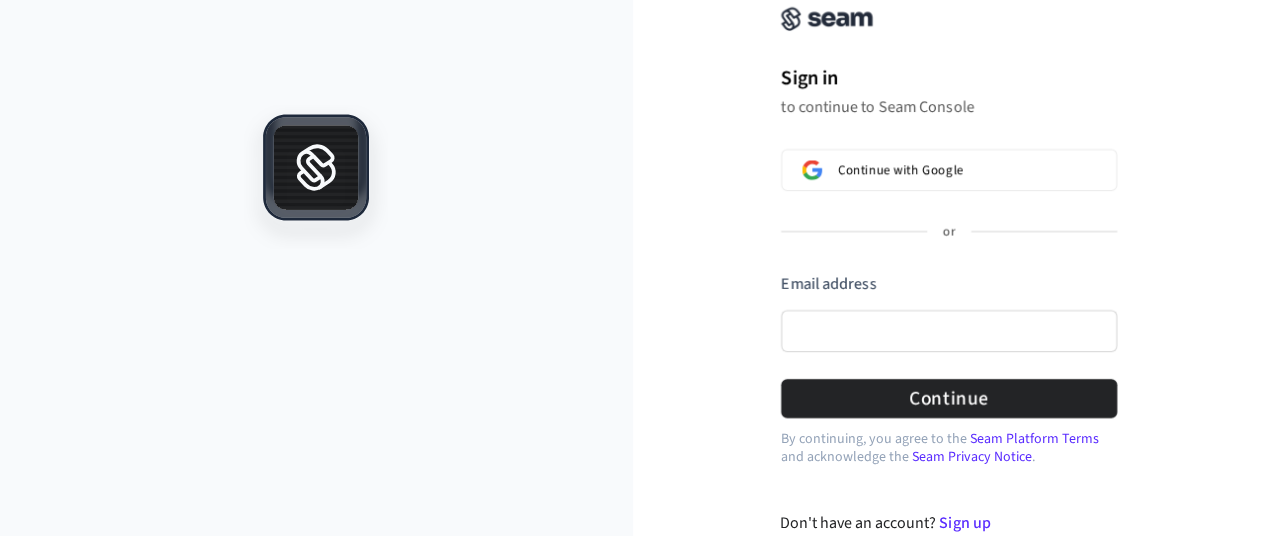 scroll, scrollTop: 57, scrollLeft: 0, axis: vertical 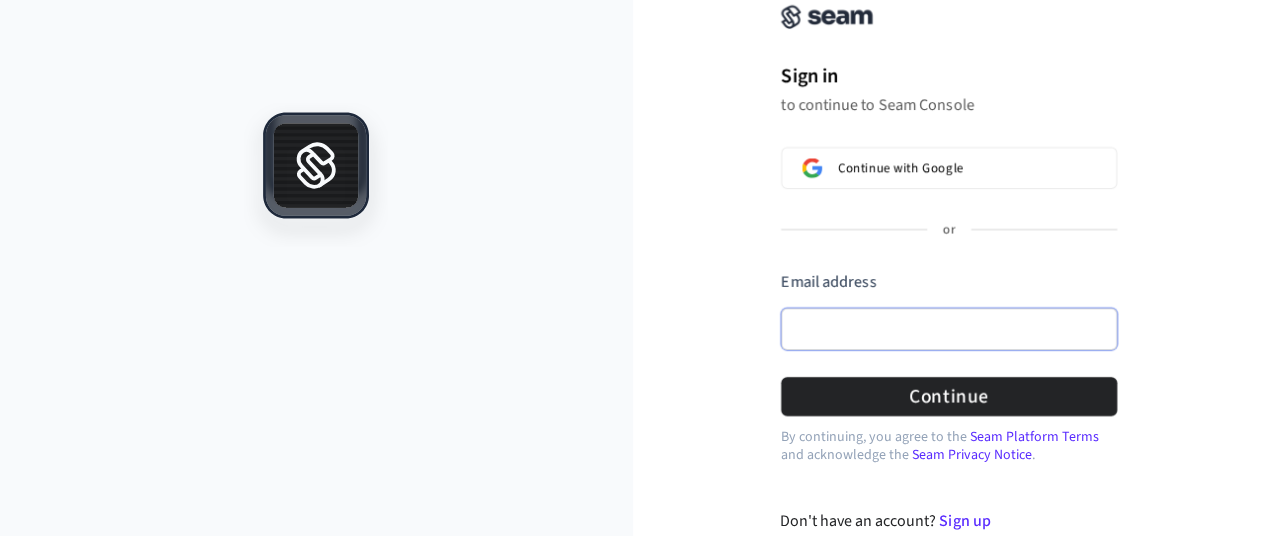 click on "Email address" at bounding box center (949, 329) 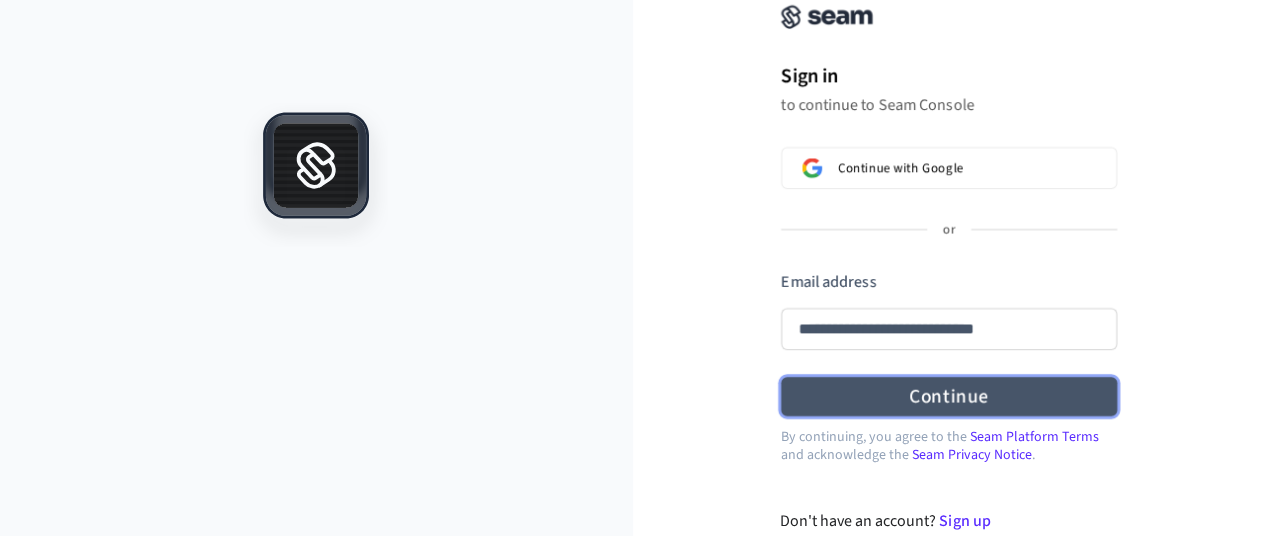 click on "Continue" at bounding box center (949, 396) 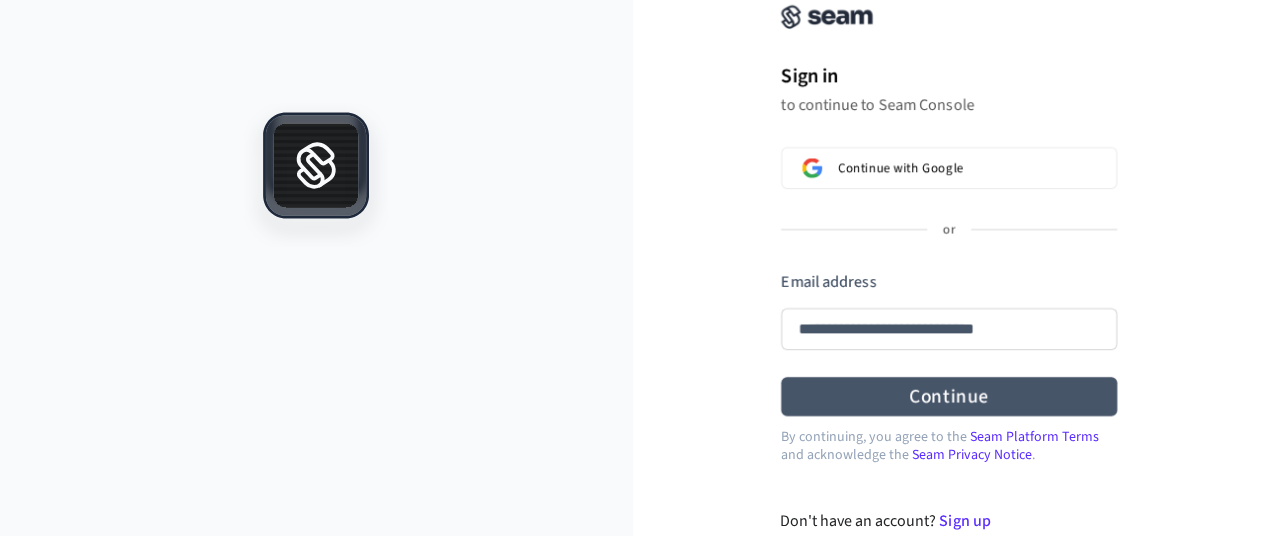 type on "**********" 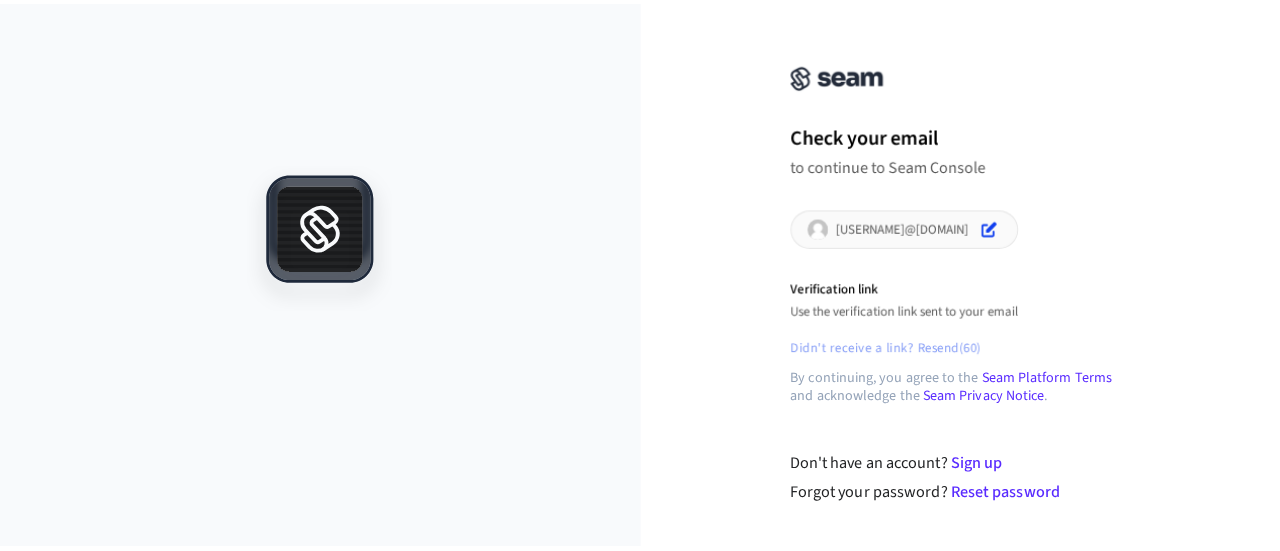 scroll, scrollTop: 0, scrollLeft: 0, axis: both 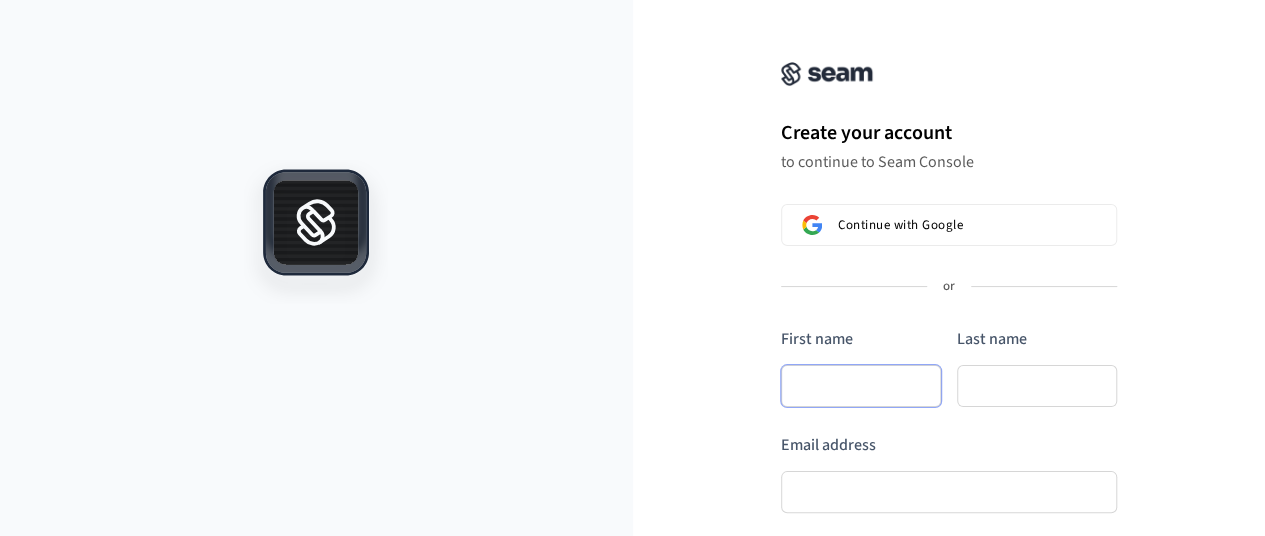 click on "First name" at bounding box center (861, 386) 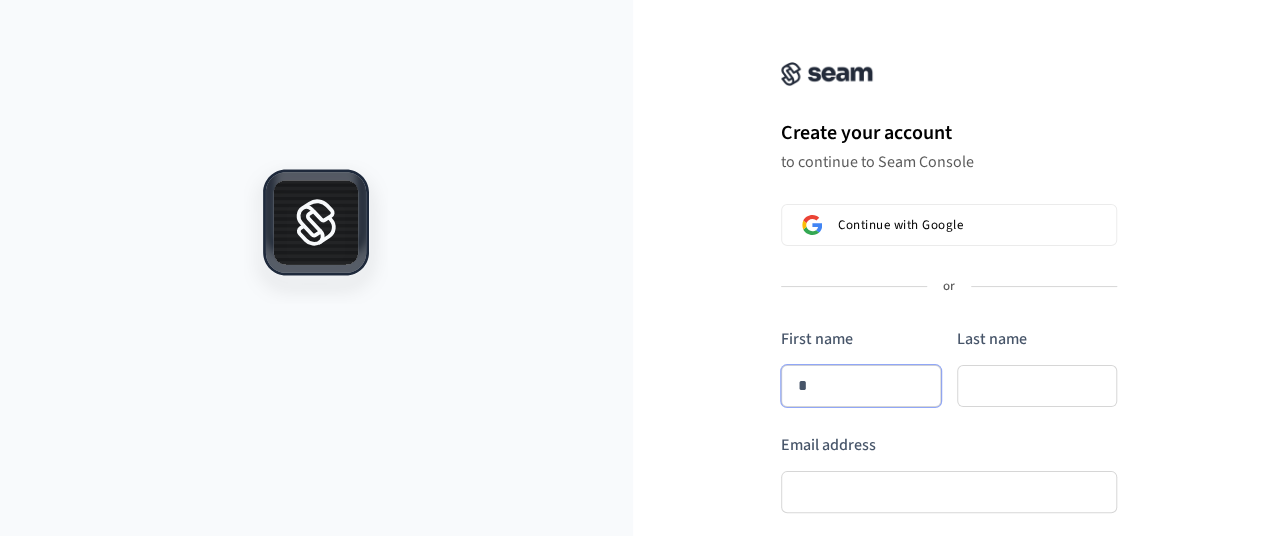 type on "**" 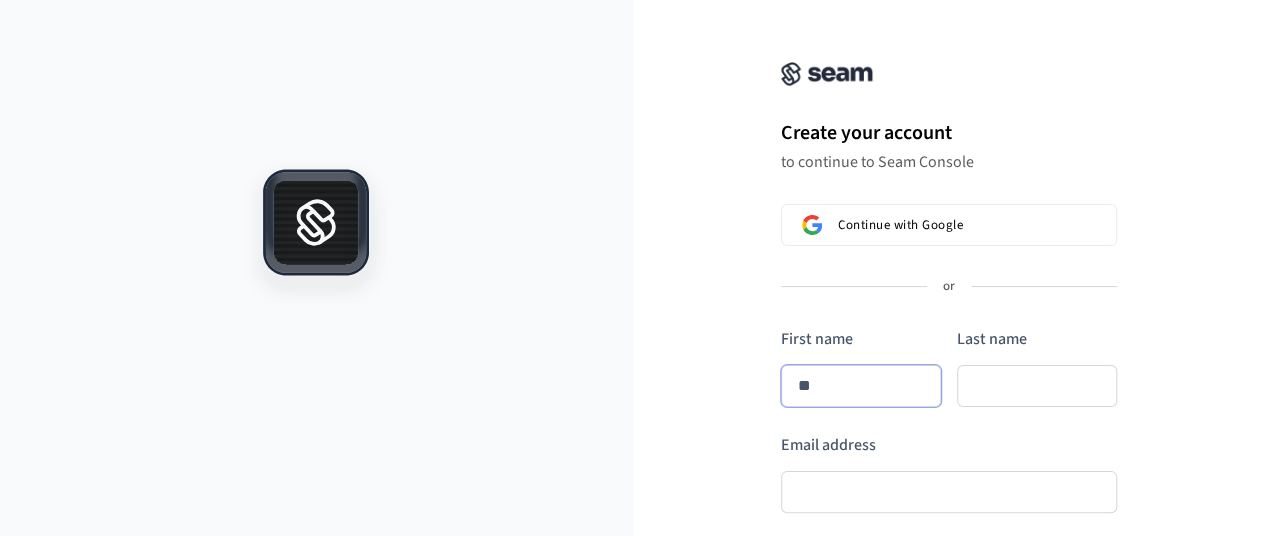 type on "***" 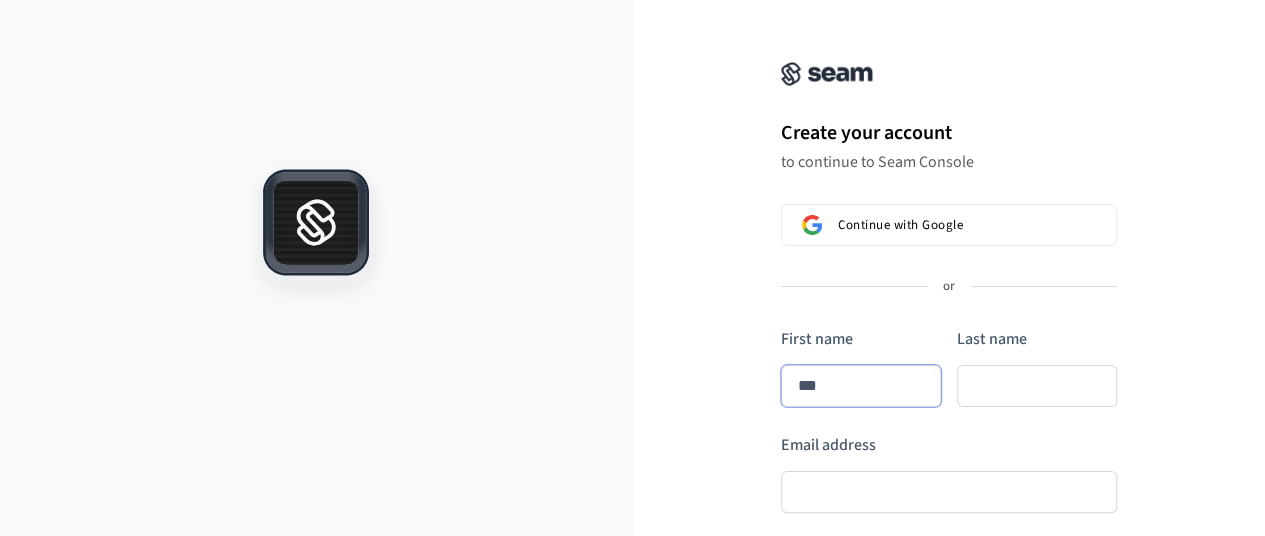 type on "****" 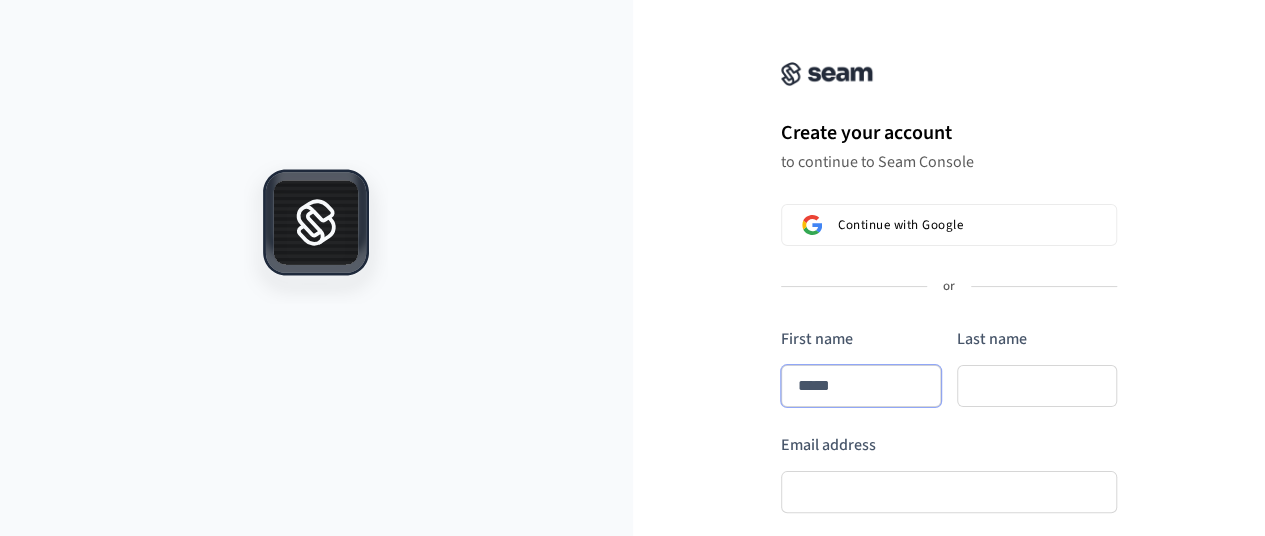 type on "*****" 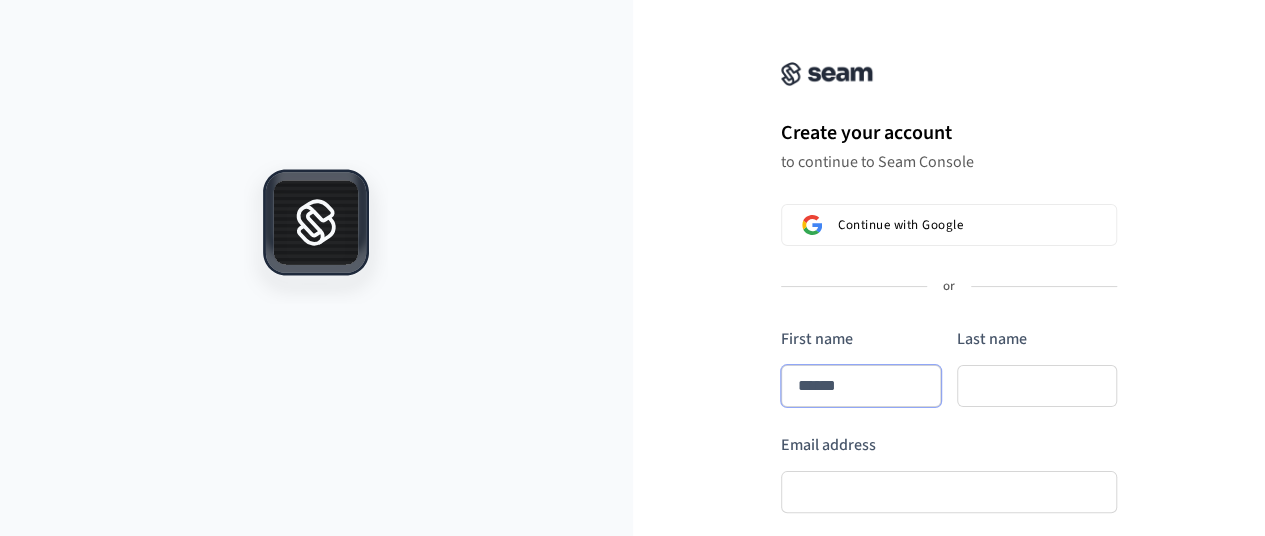 type on "*******" 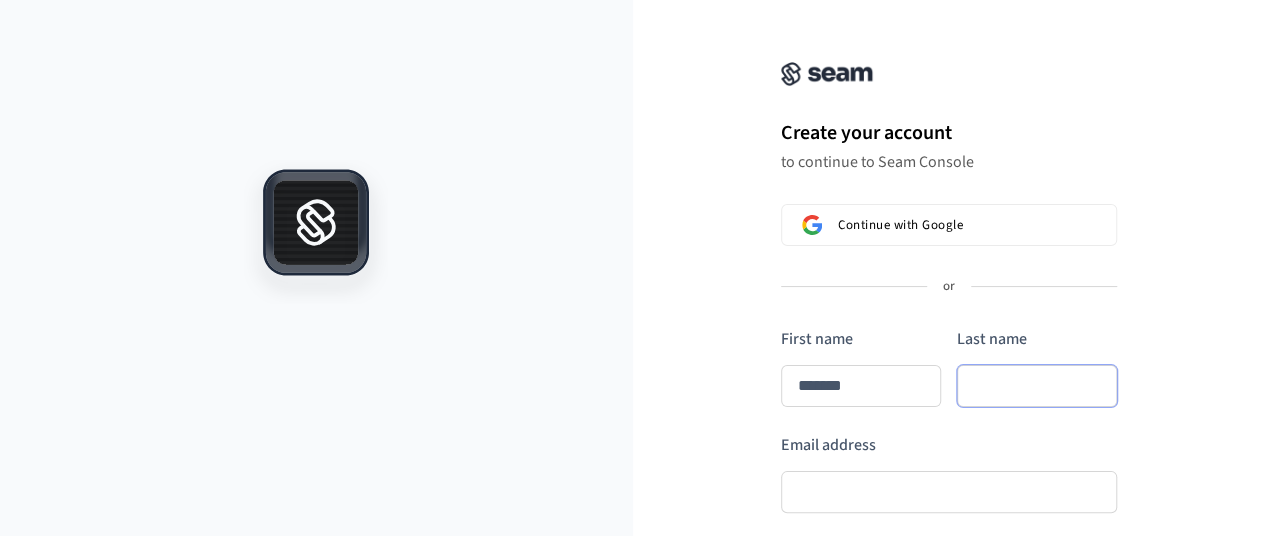 type on "*******" 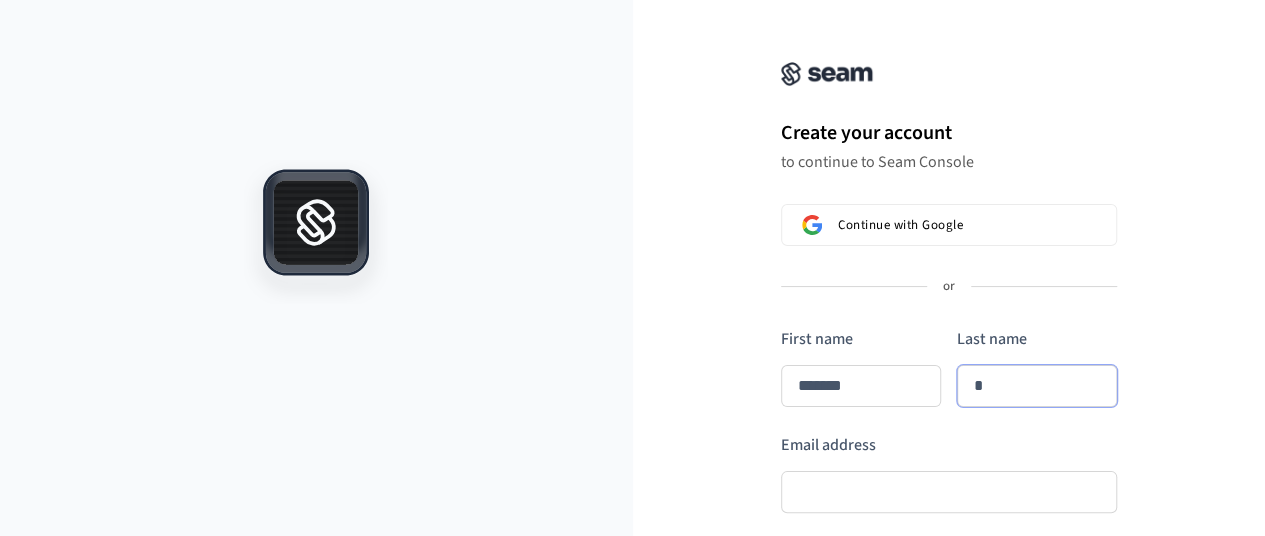 type on "**" 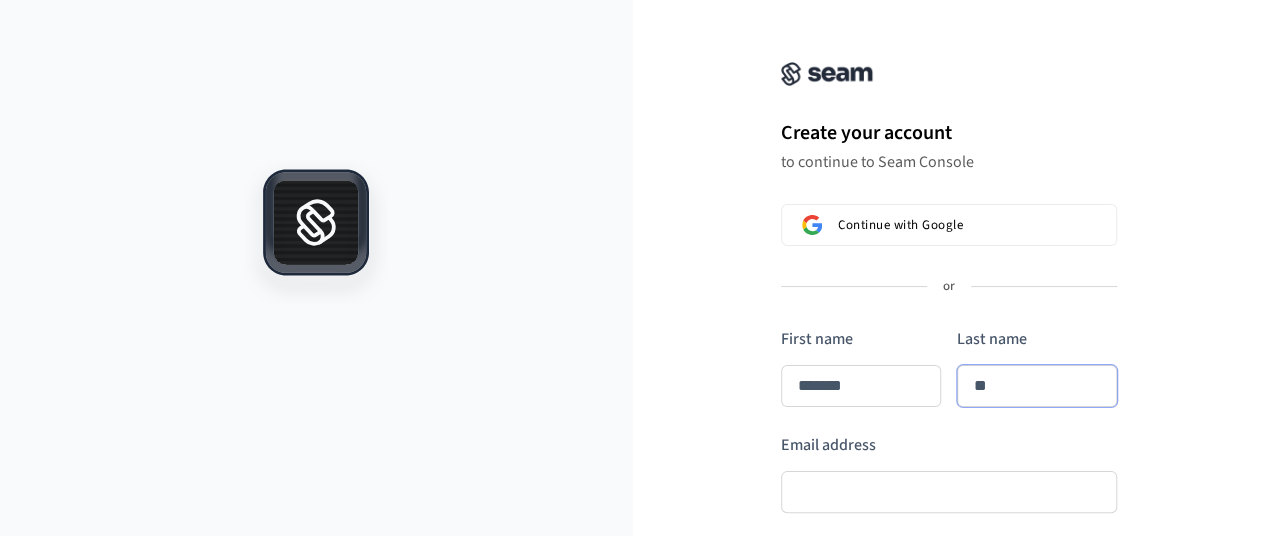 type on "*******" 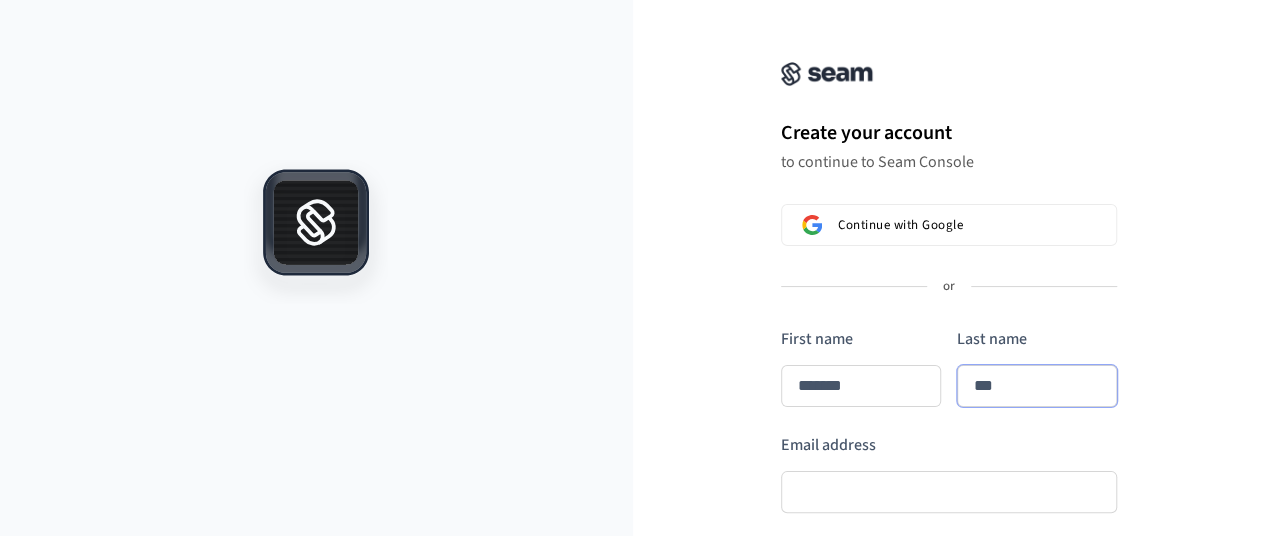 type on "****" 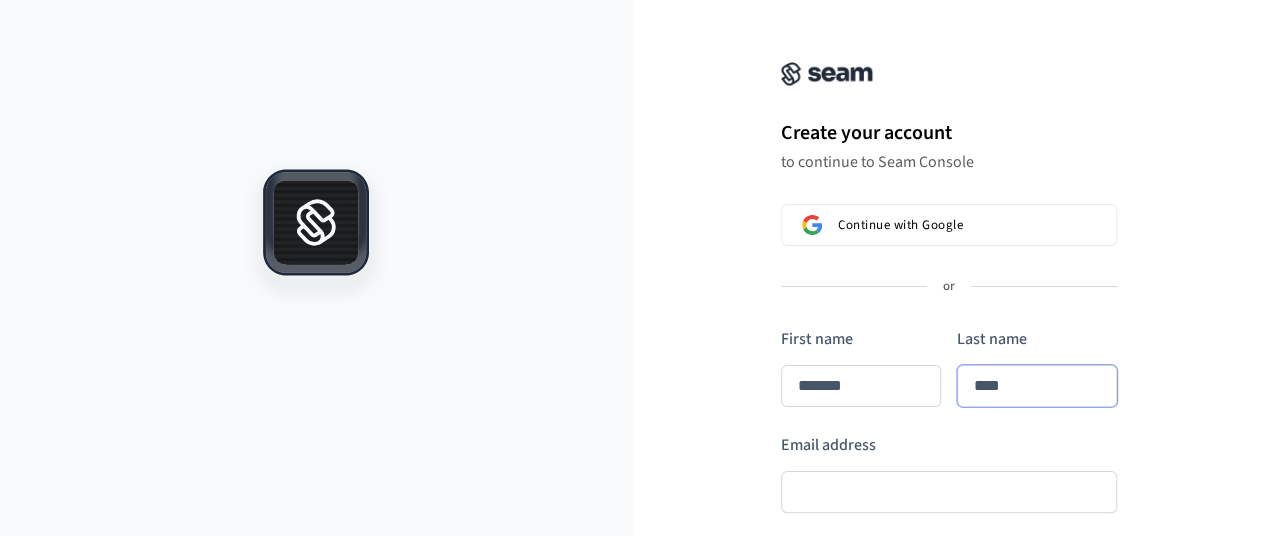 type on "*******" 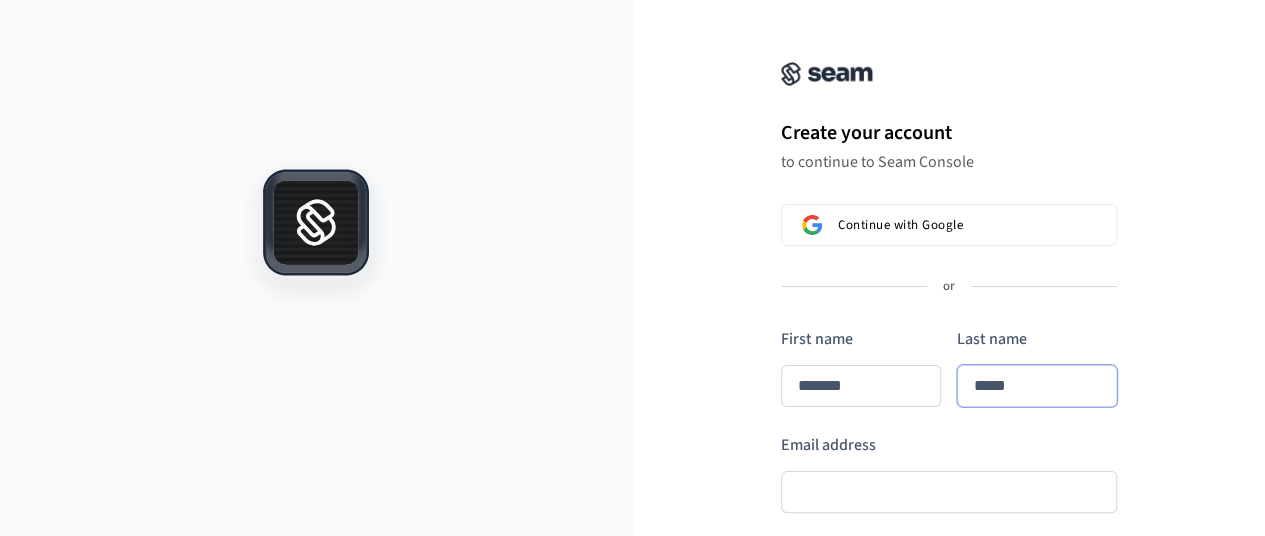 type on "*******" 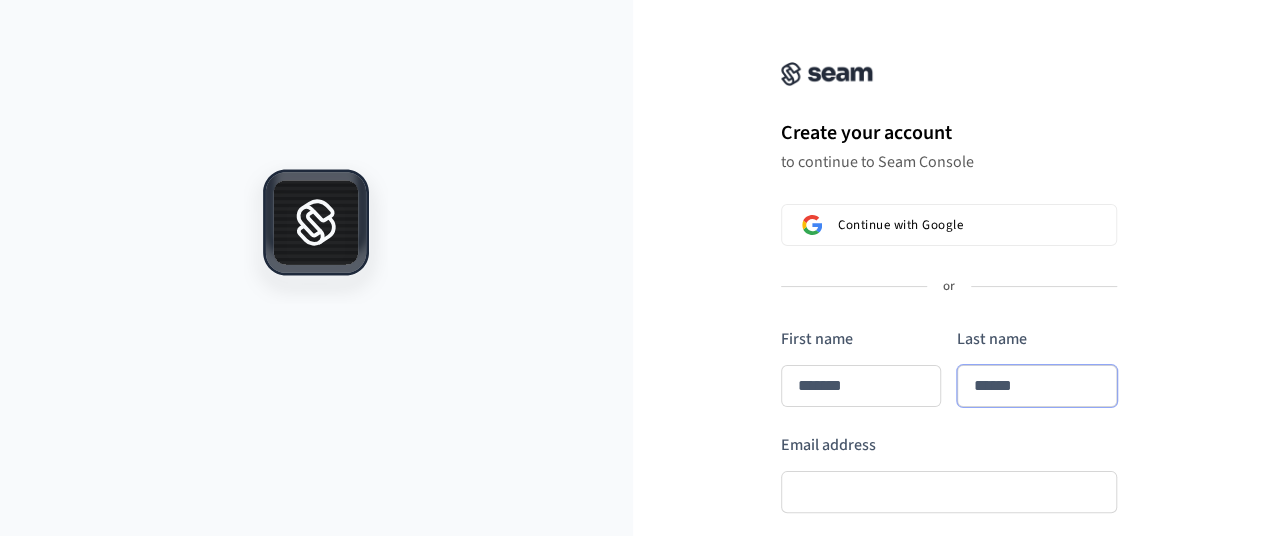 type on "*******" 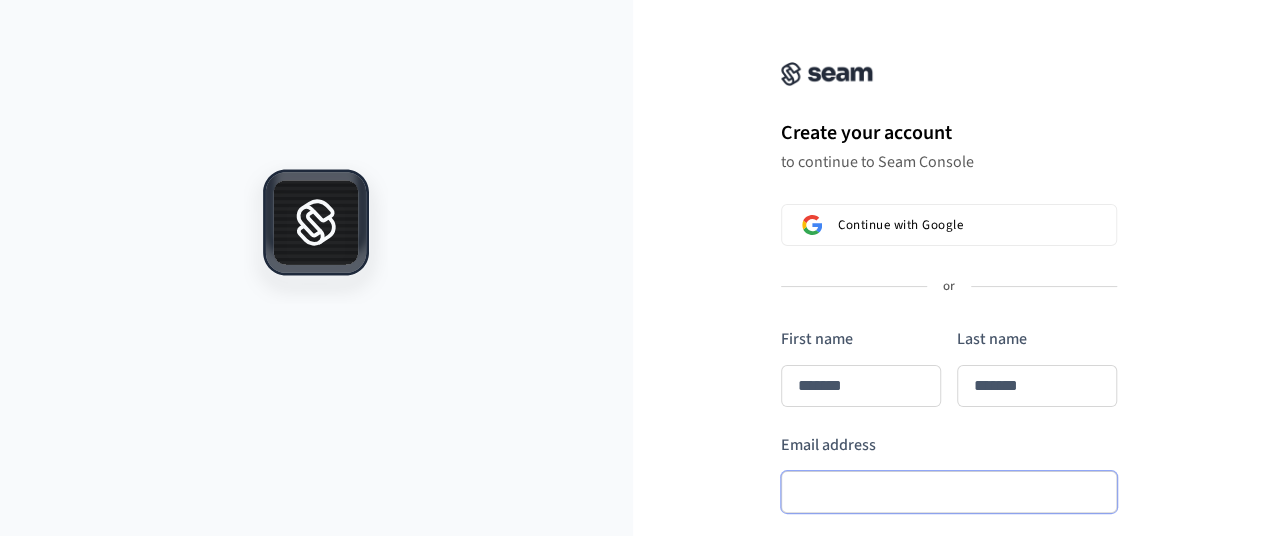 type on "*******" 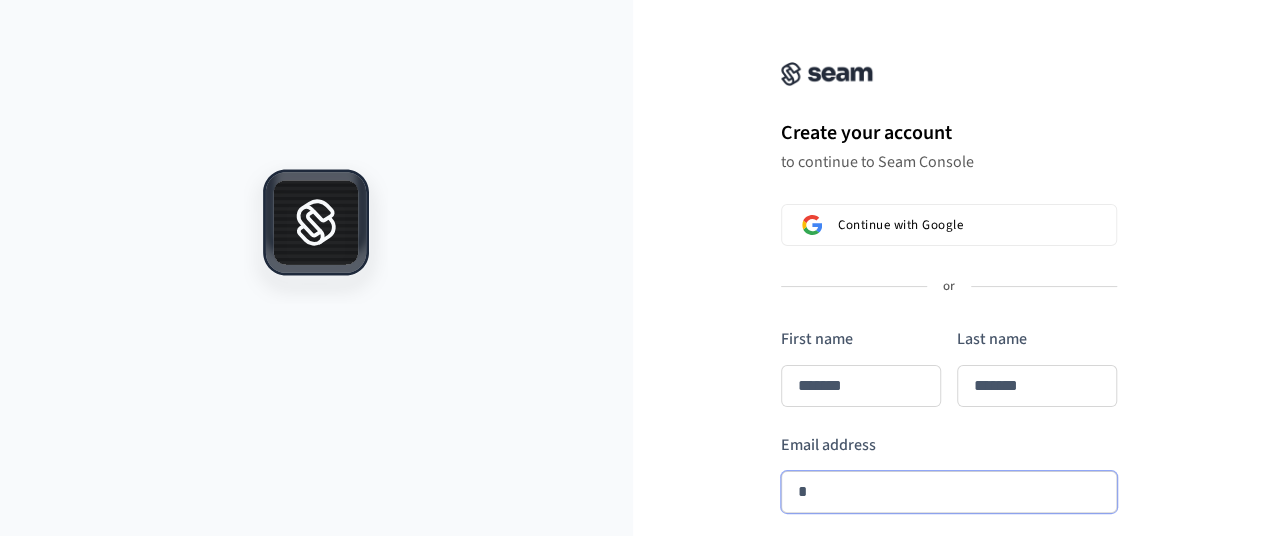 type on "*******" 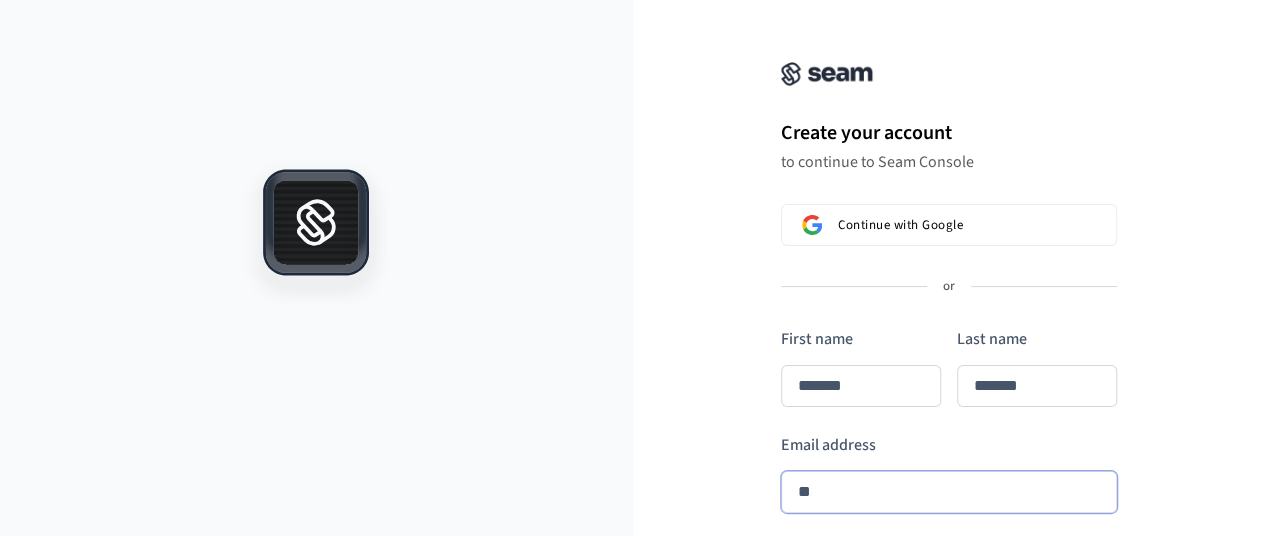 type on "***" 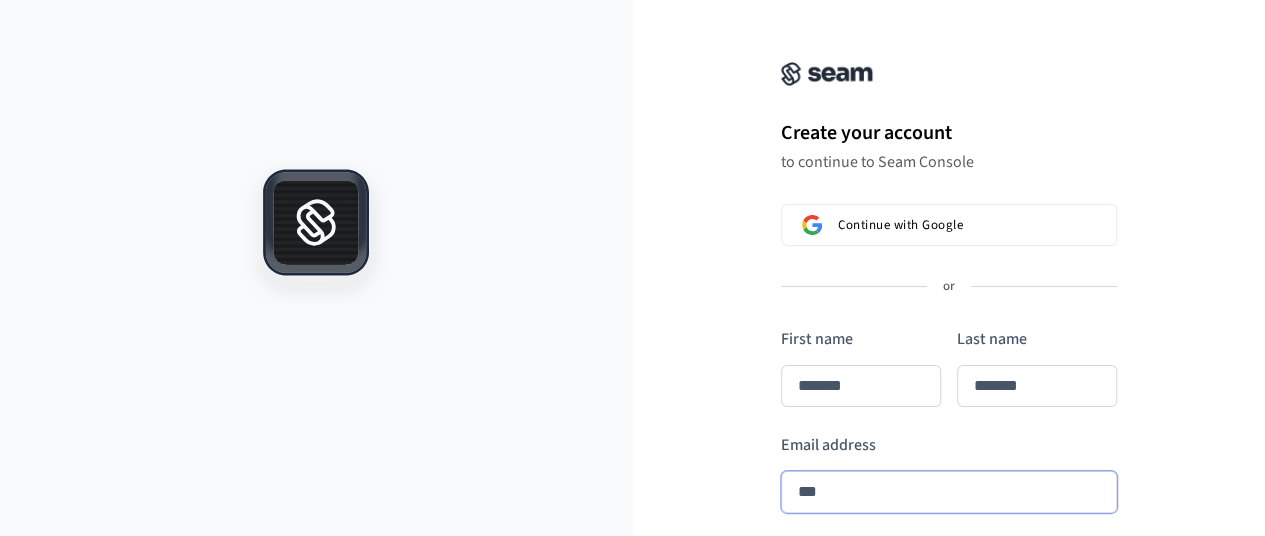 type on "*******" 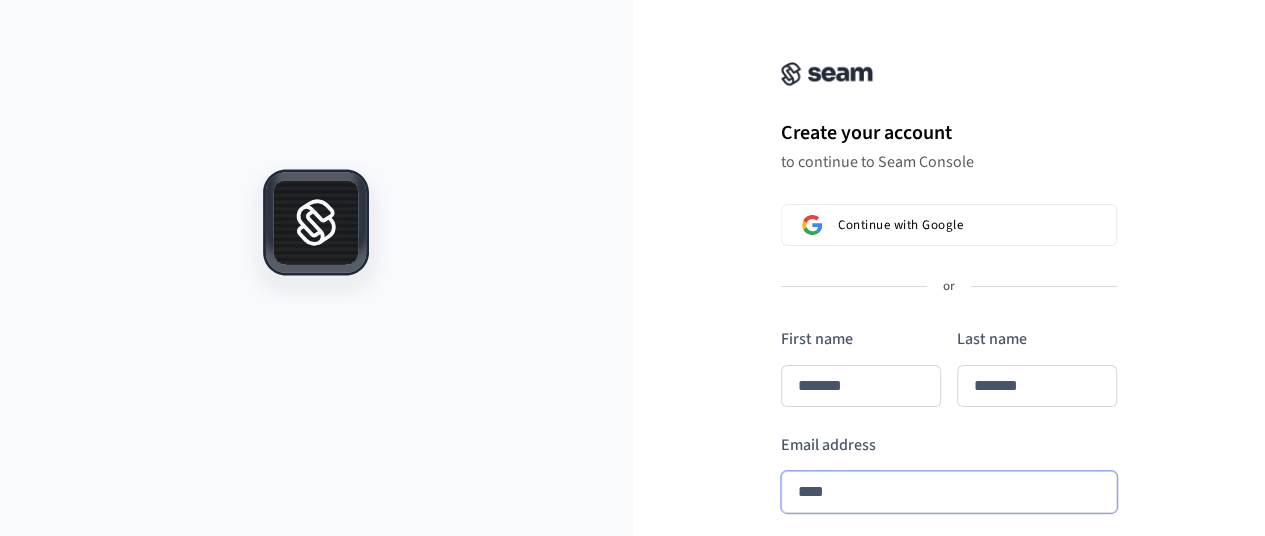 type on "*******" 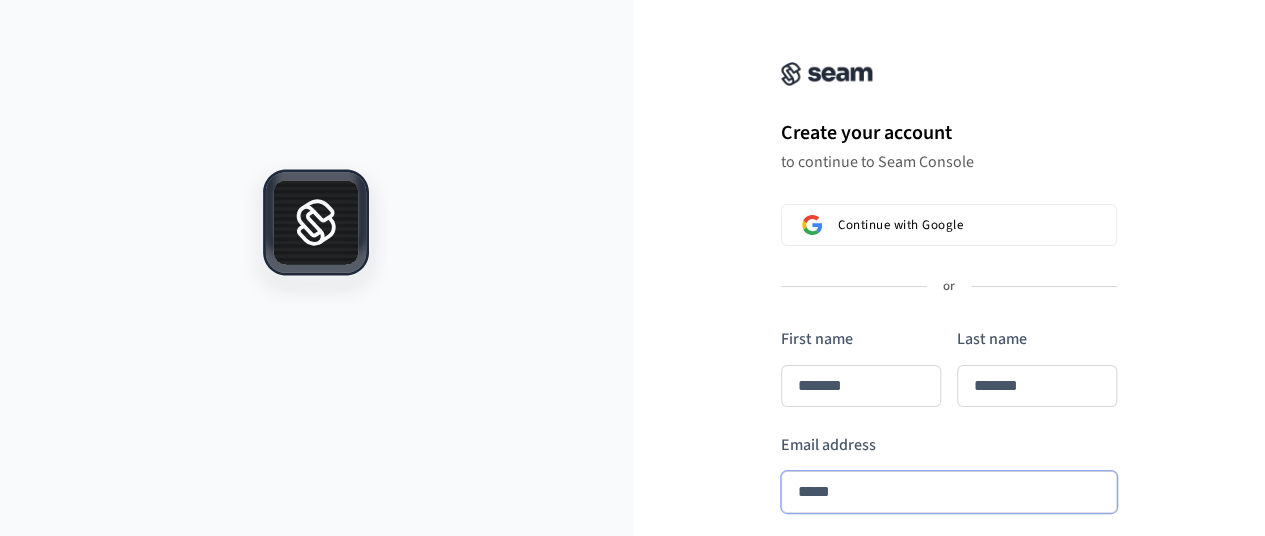 type on "*******" 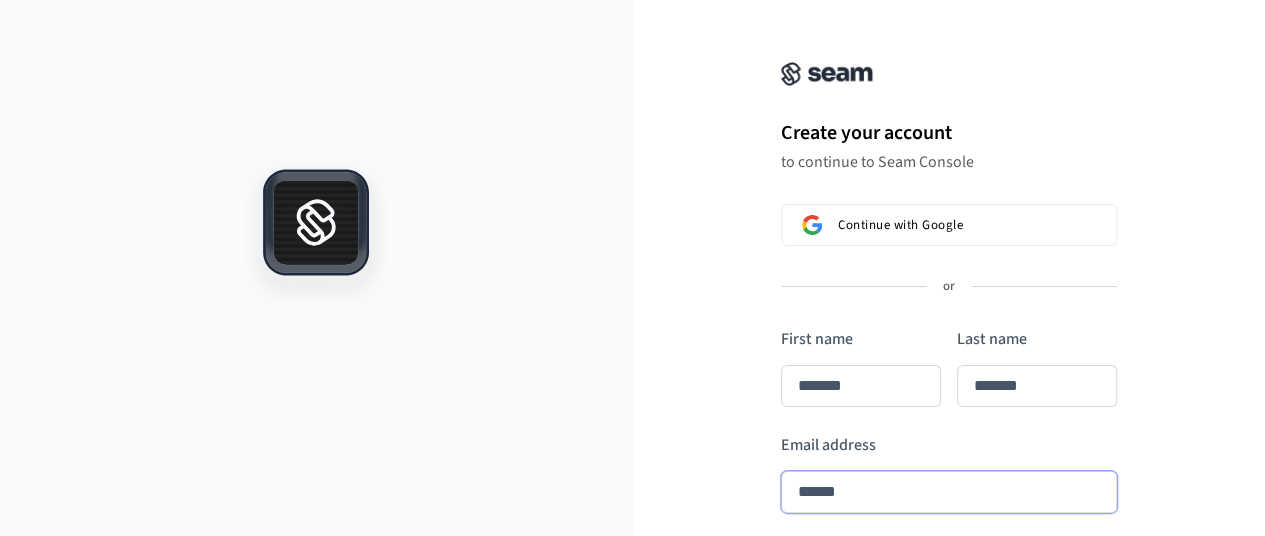 type on "*******" 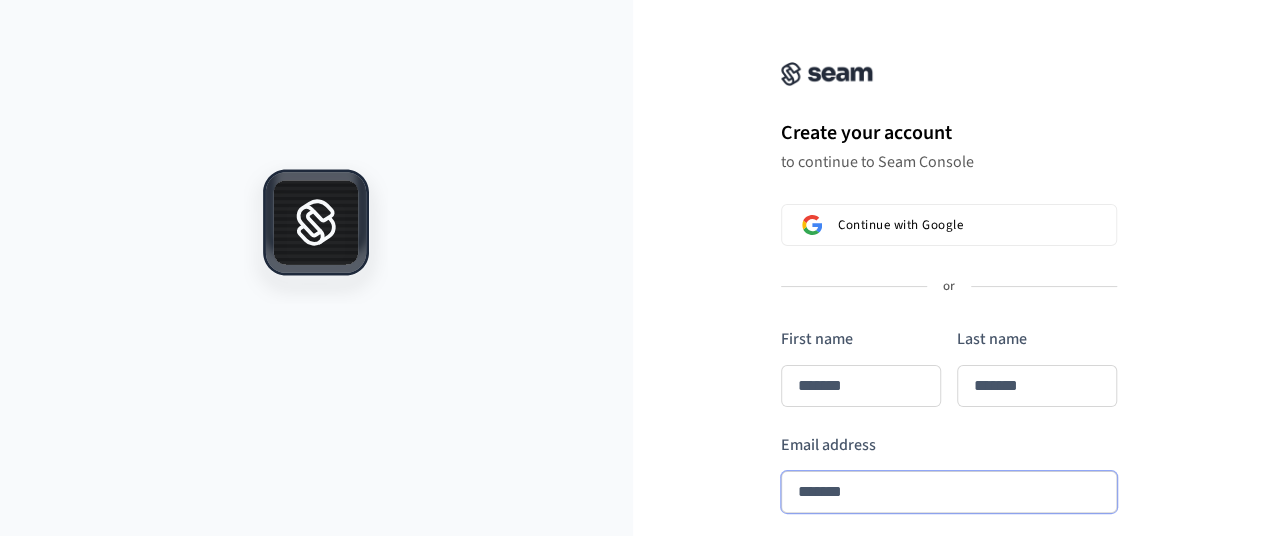 type on "********" 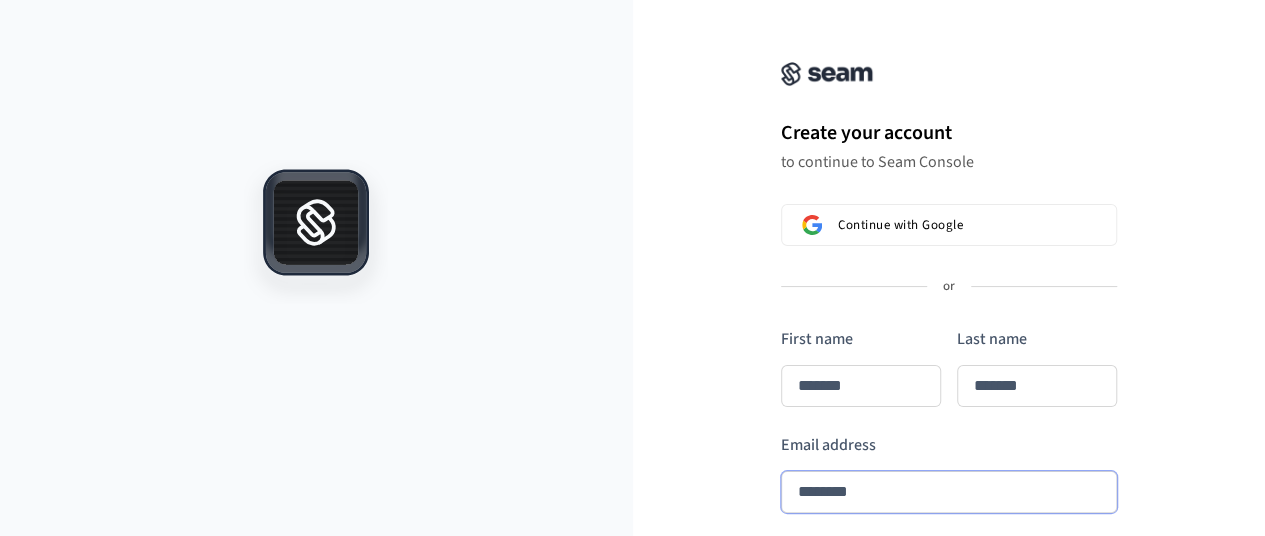 type on "*******" 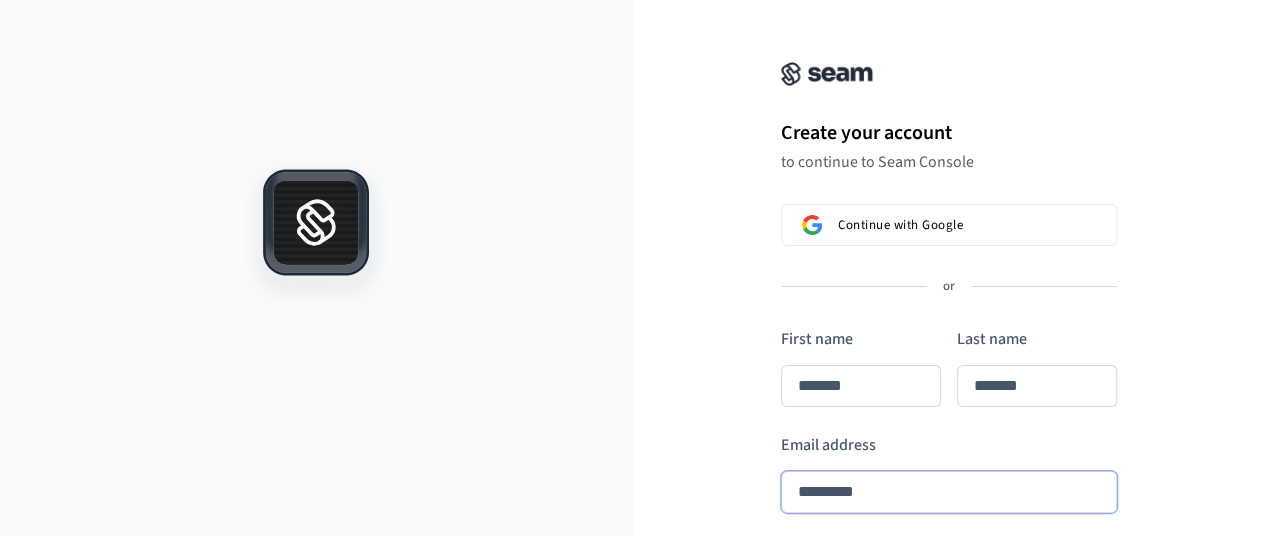 type on "*******" 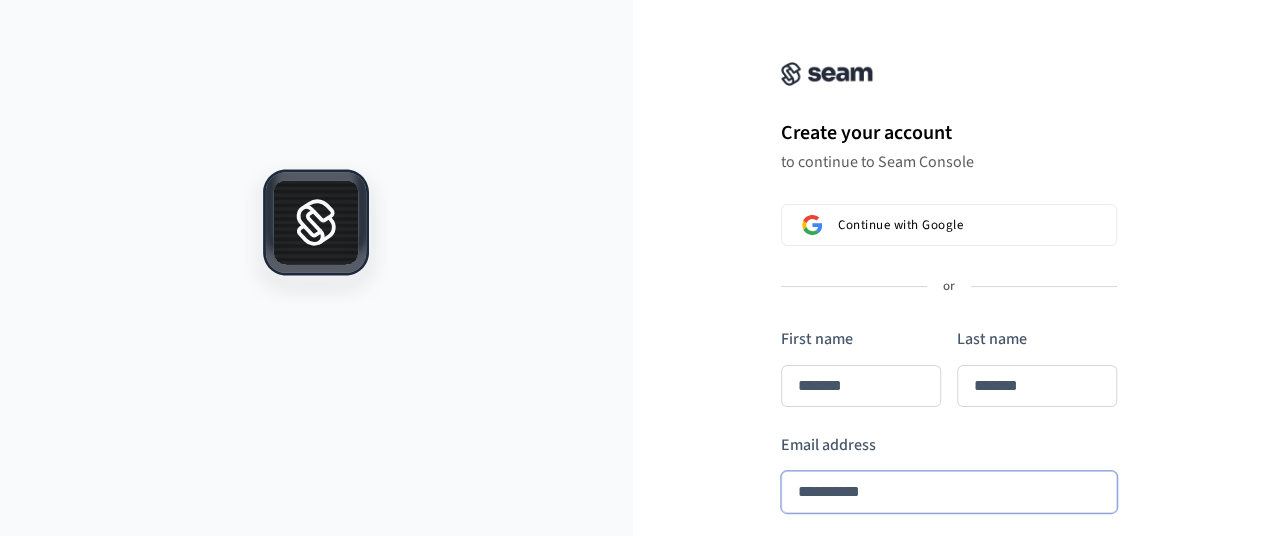 type on "*******" 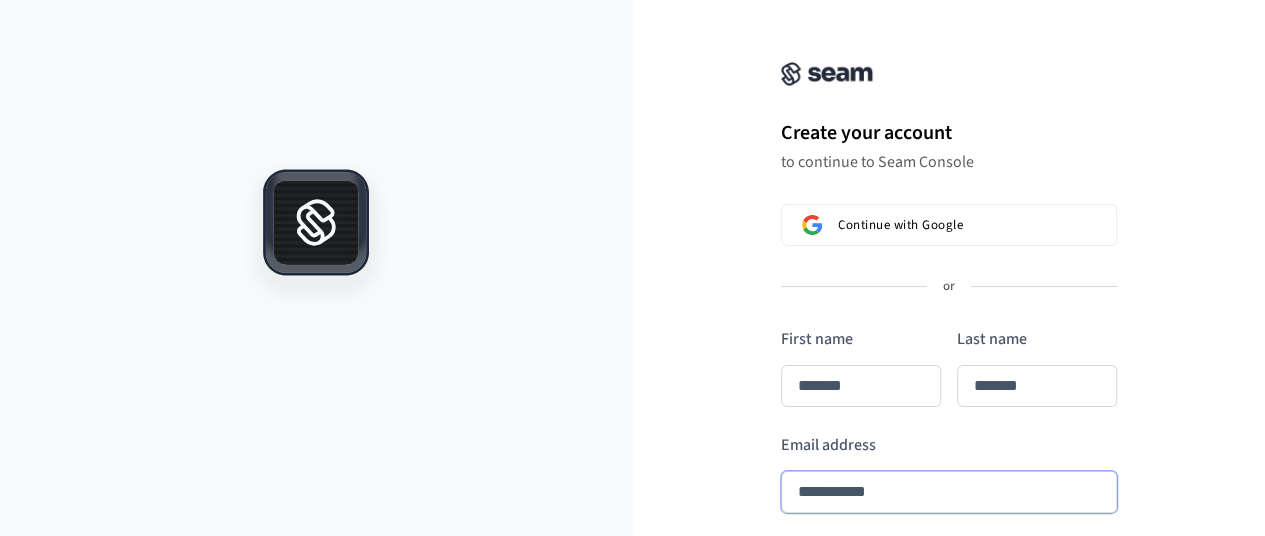 type on "*******" 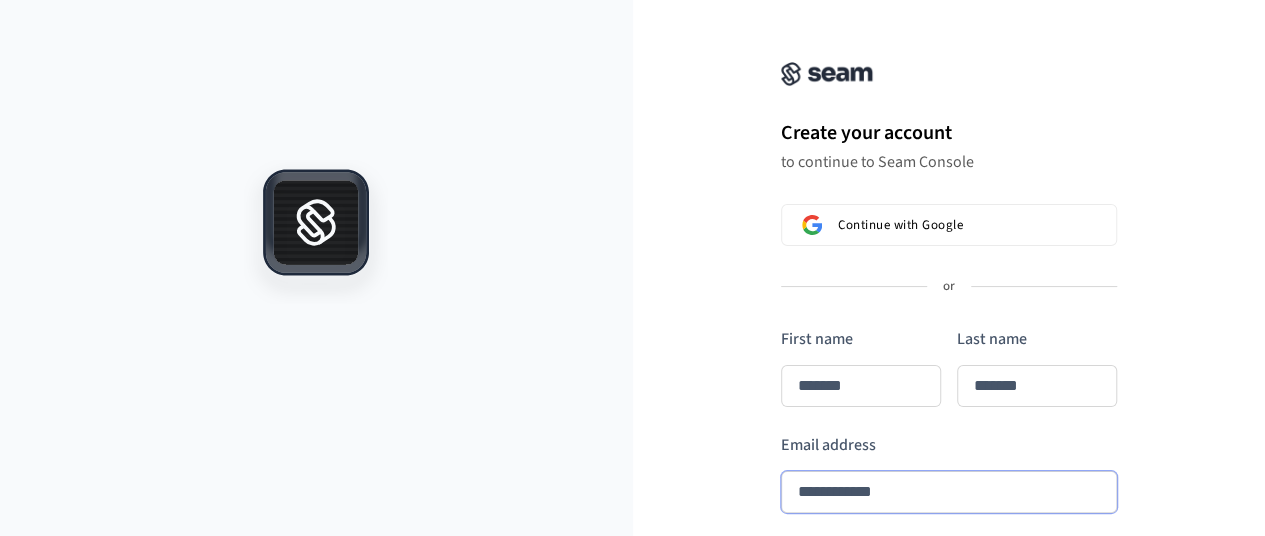 type on "*******" 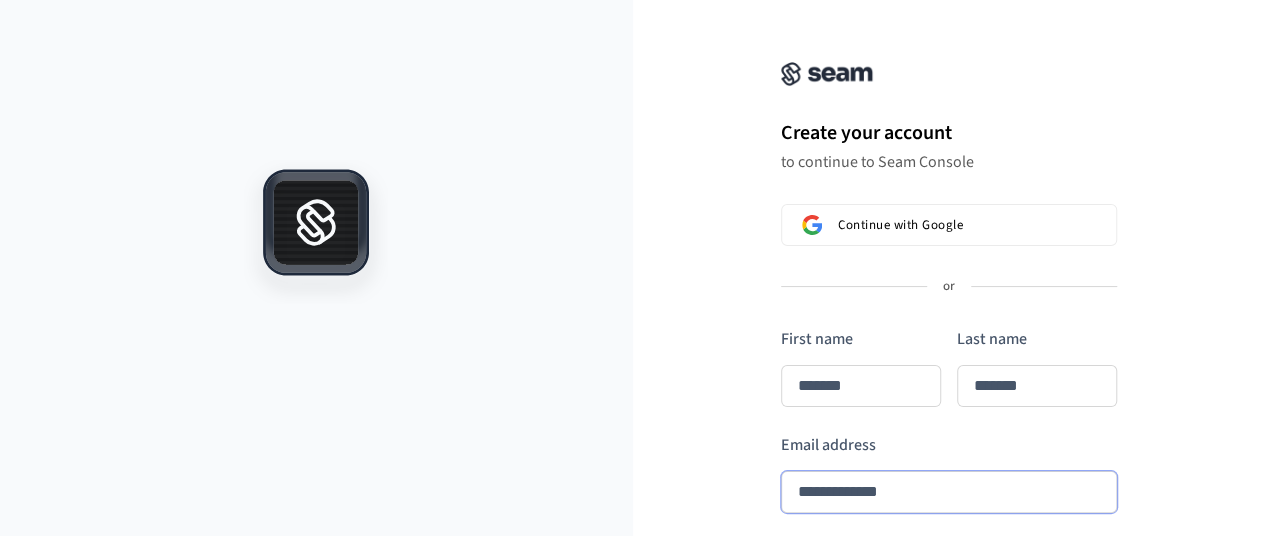 type on "*******" 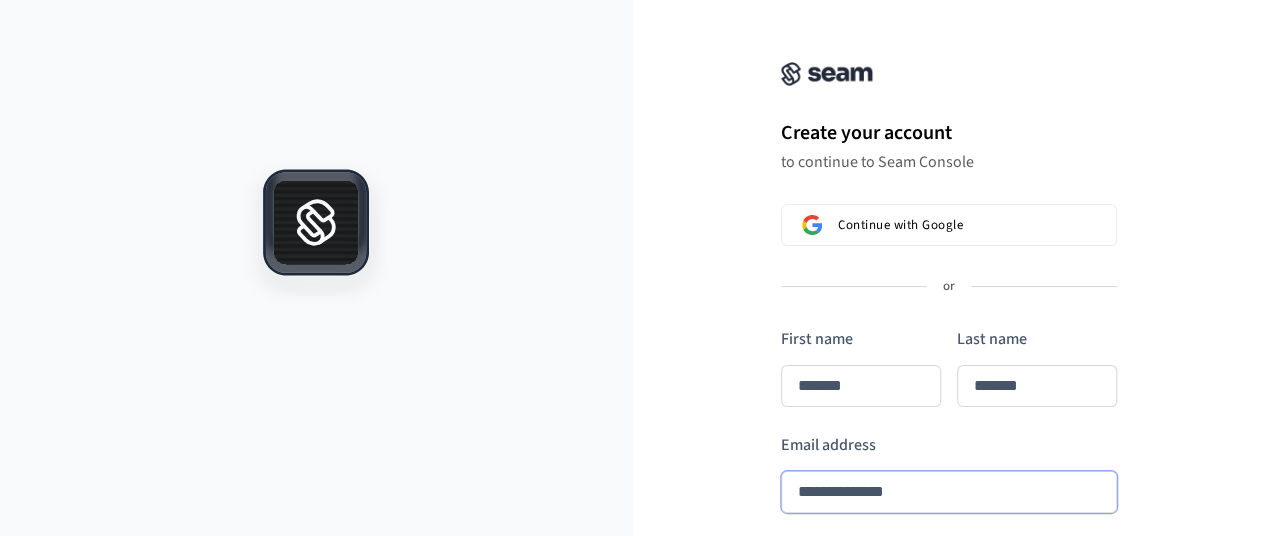 type on "*******" 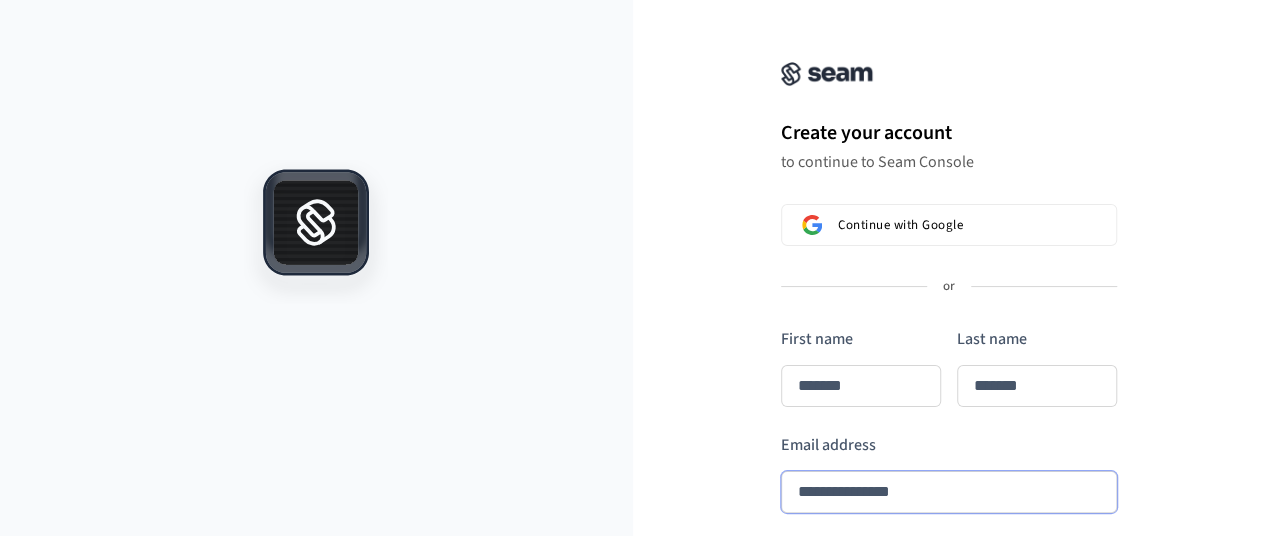 type on "*******" 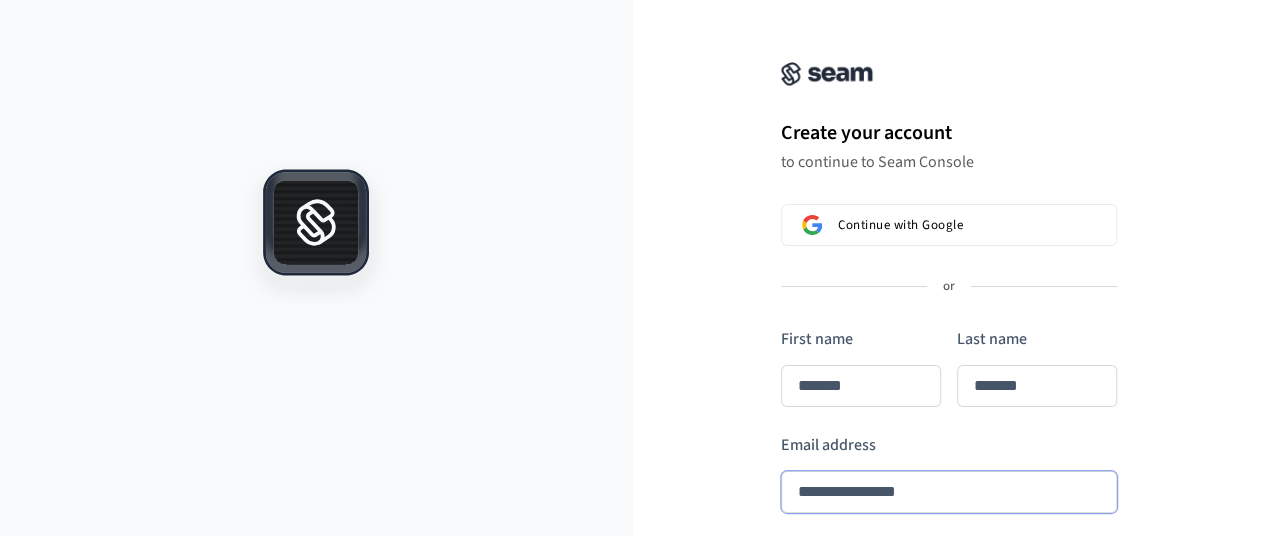 type on "*******" 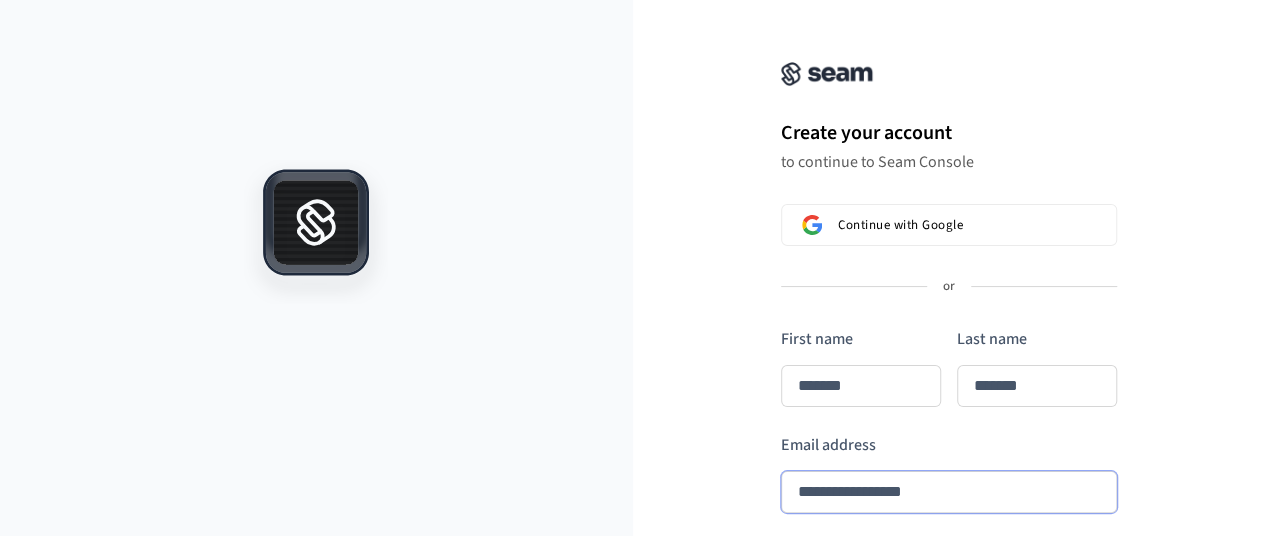 type on "*******" 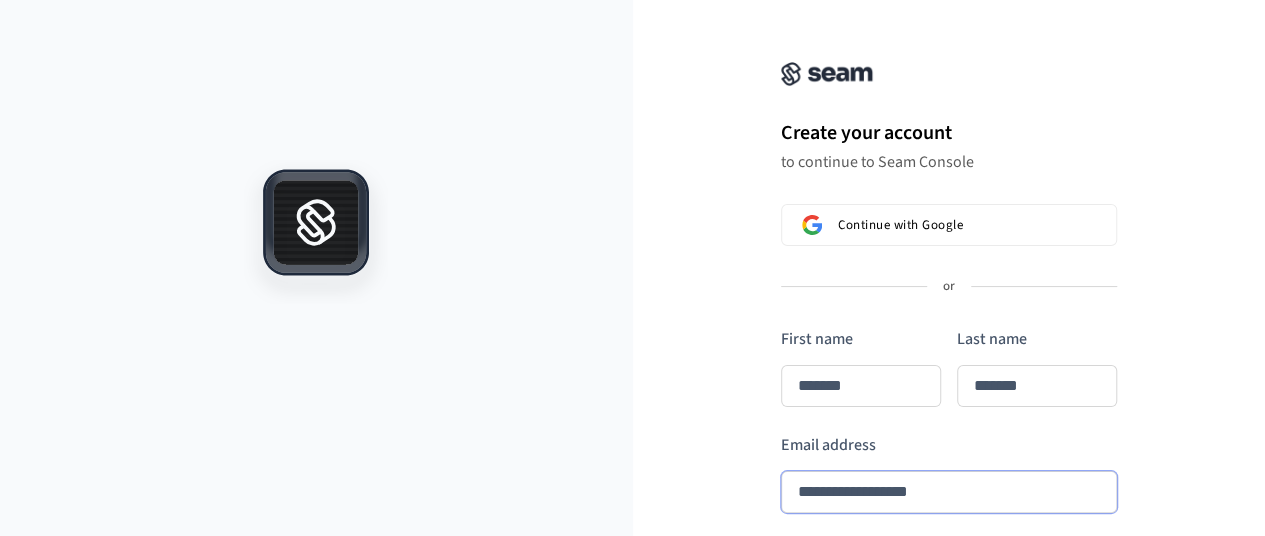 type on "*******" 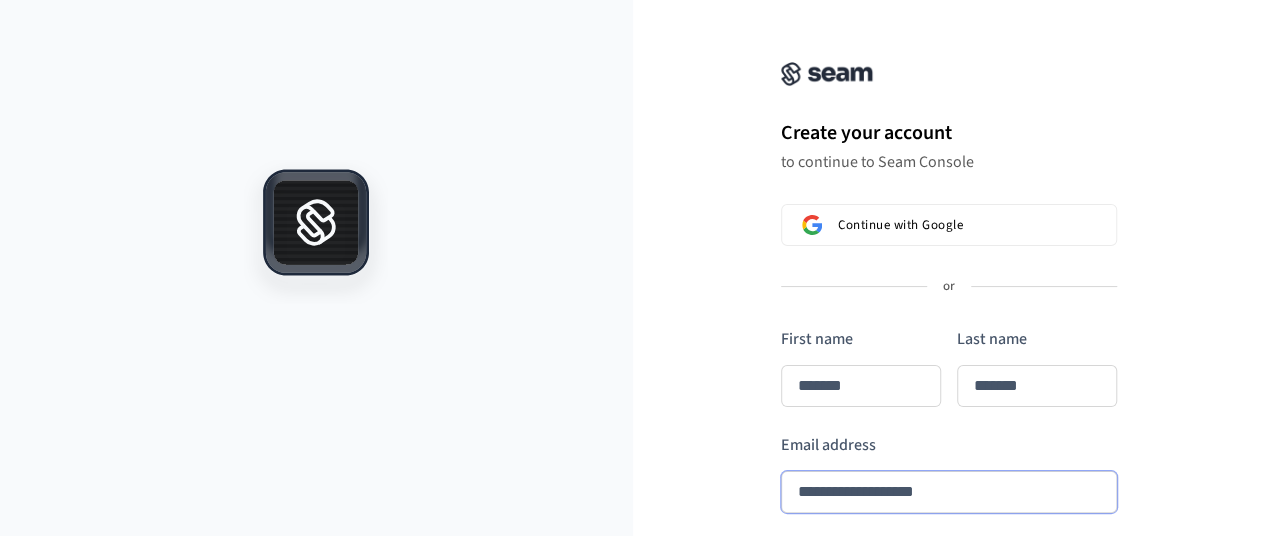 type on "*******" 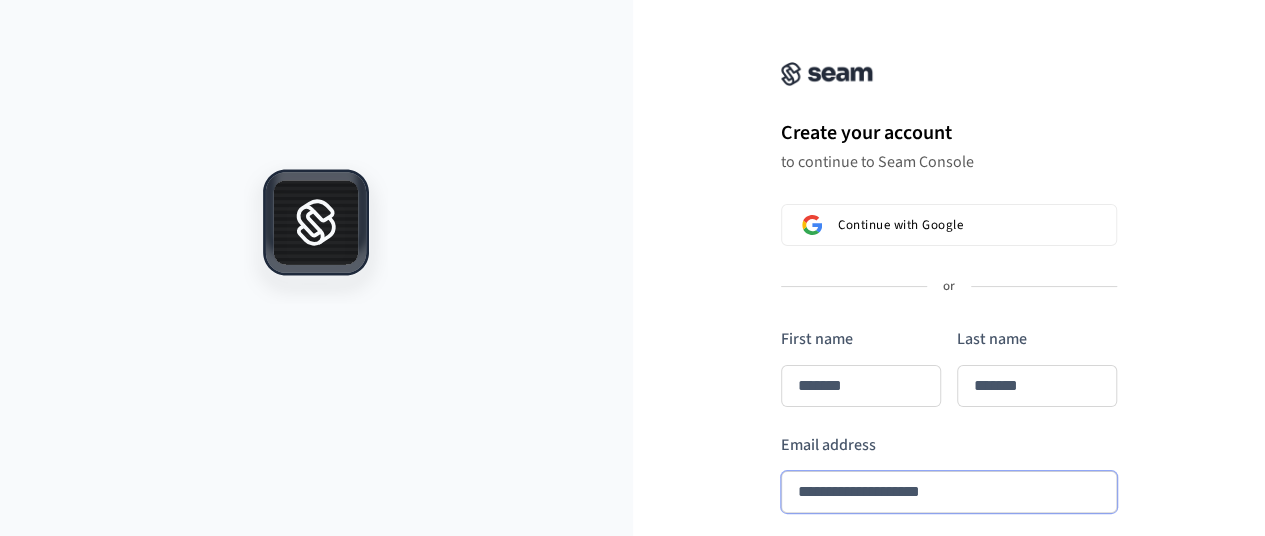 type on "*******" 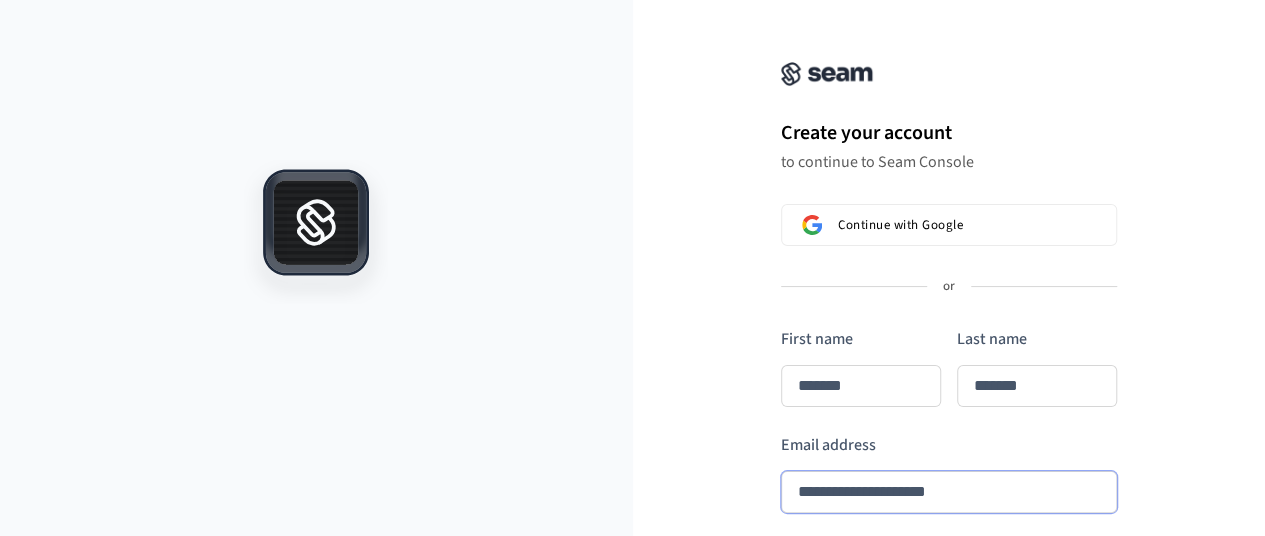 type on "*******" 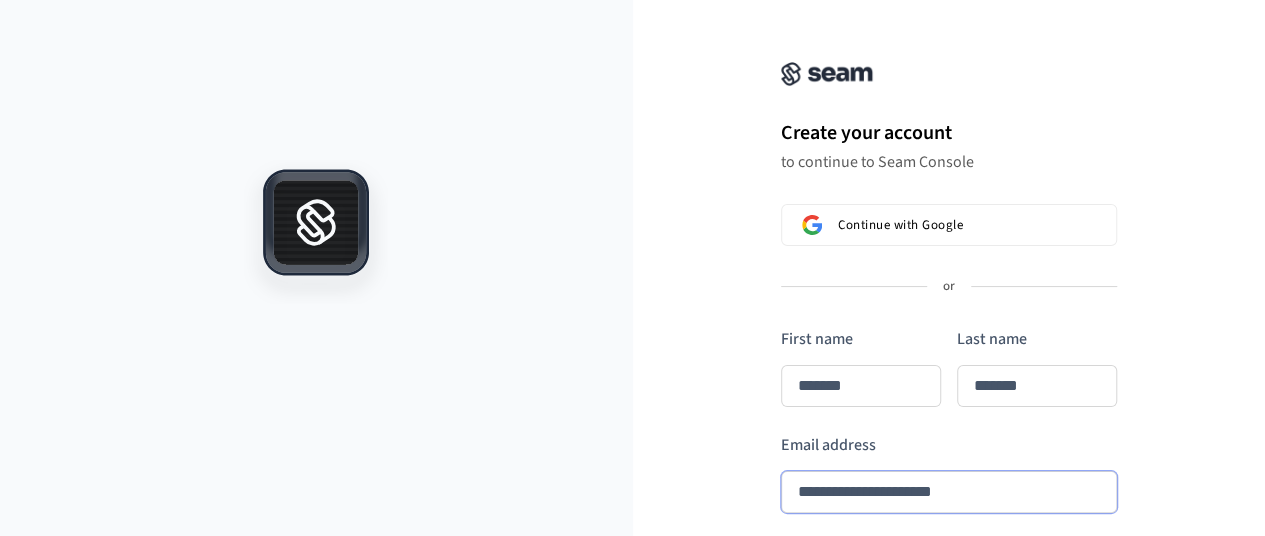 type on "**********" 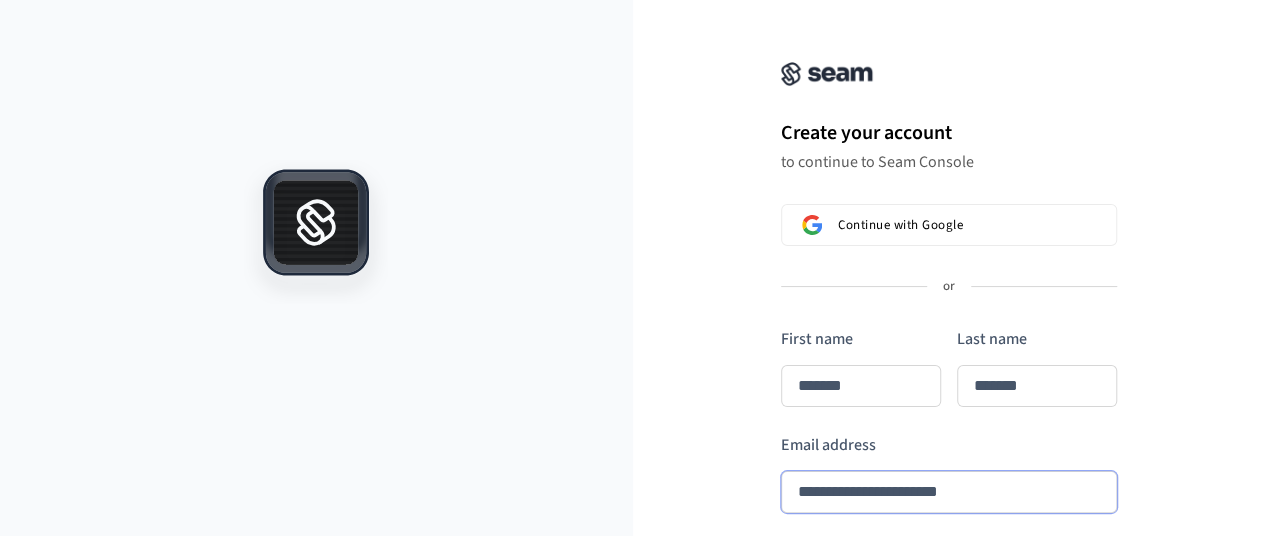 type on "*******" 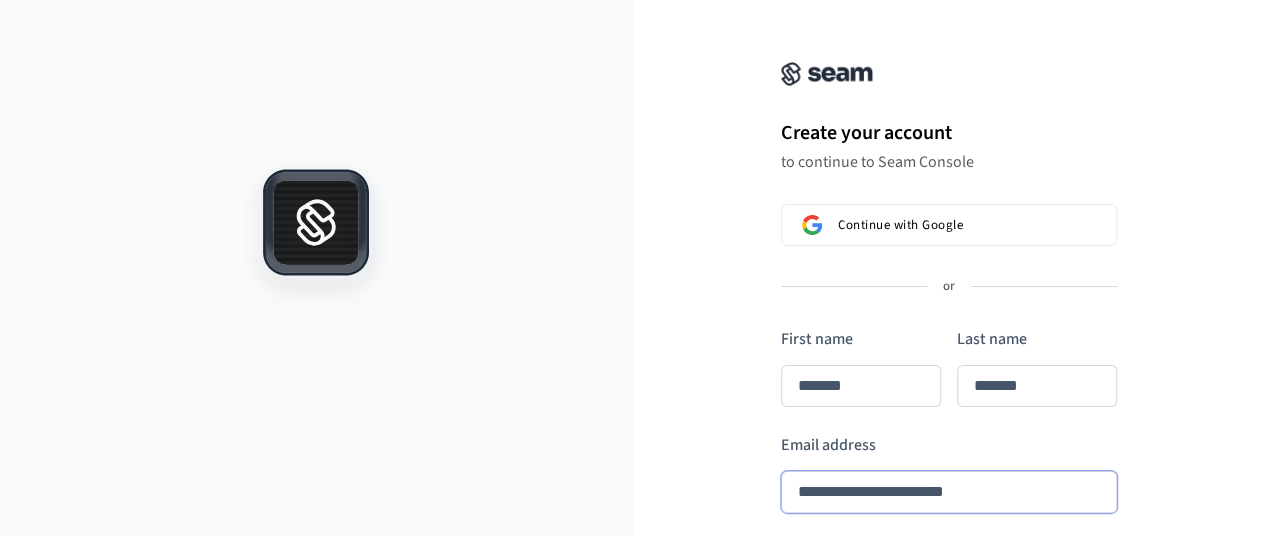 type on "*******" 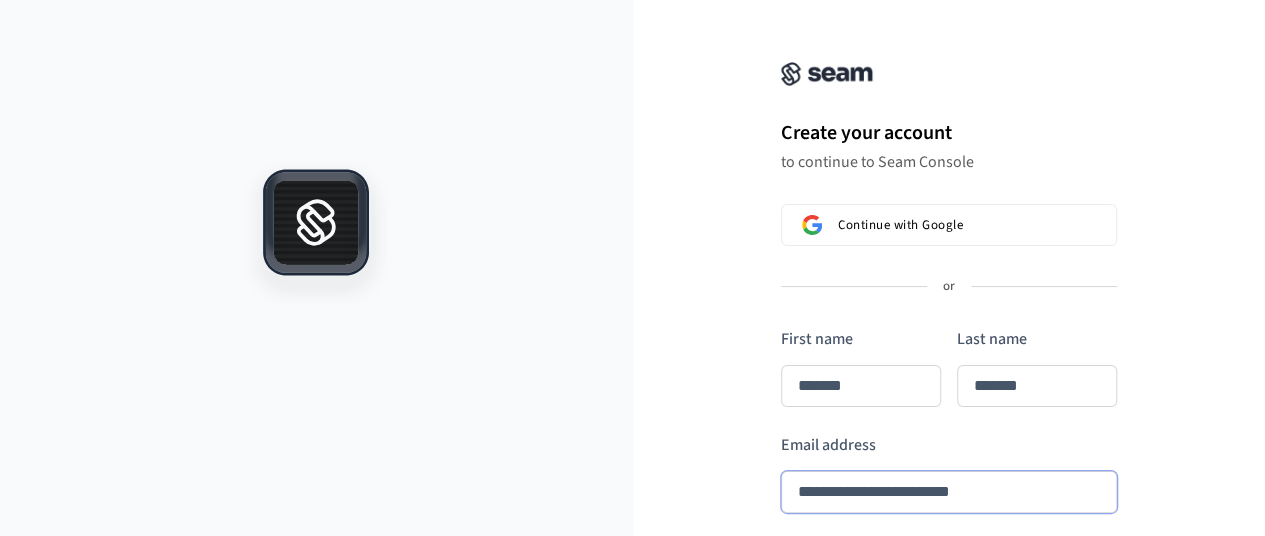 type on "*******" 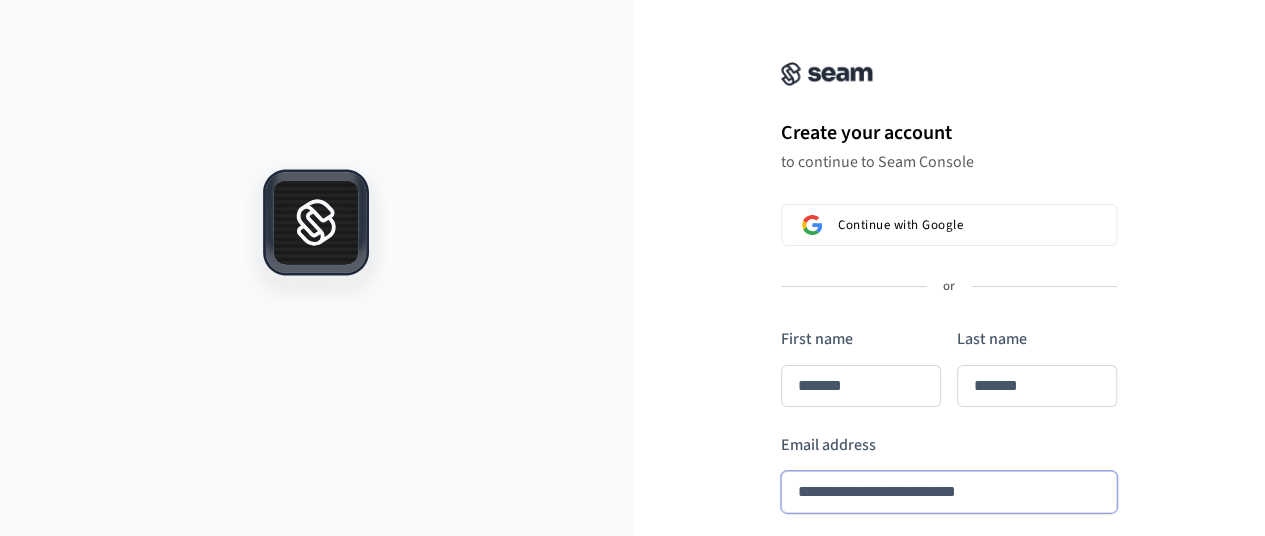 type on "*******" 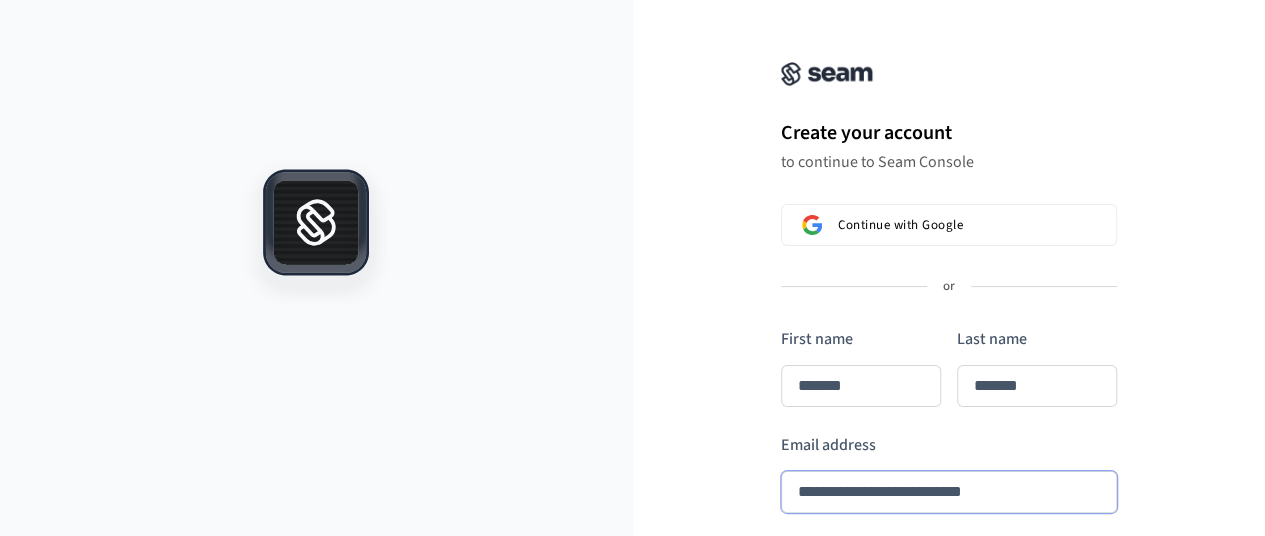type on "*******" 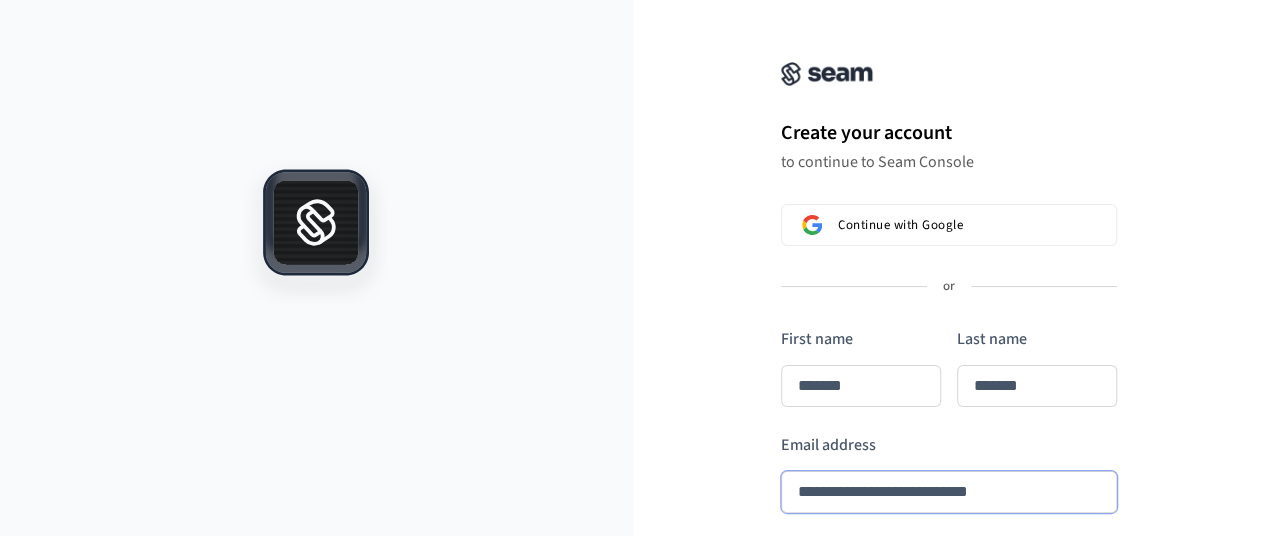 type on "*******" 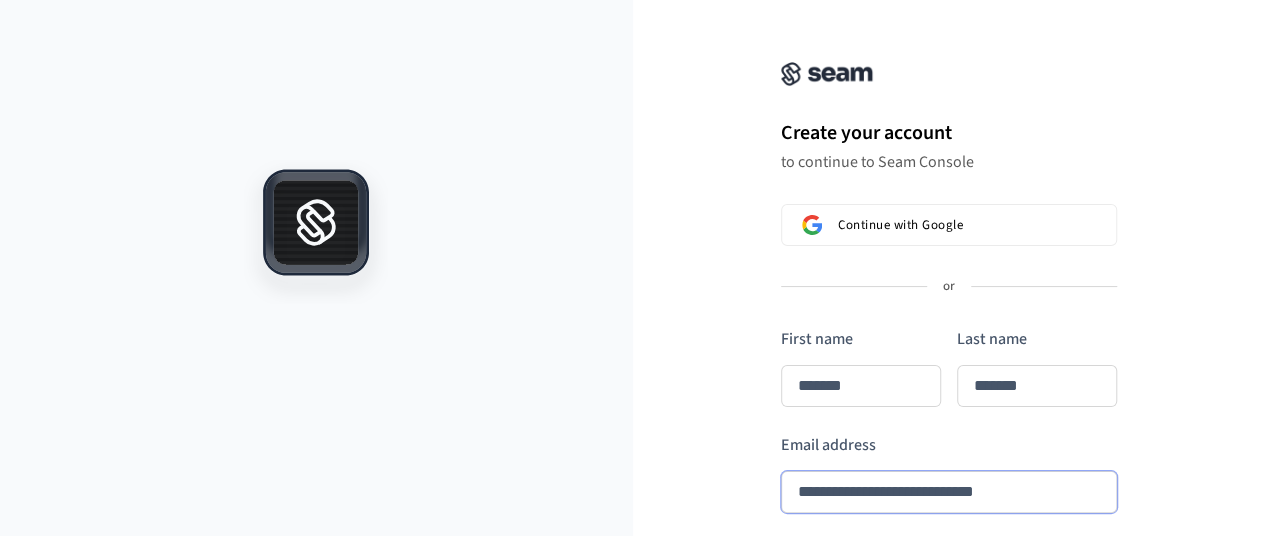 type on "**********" 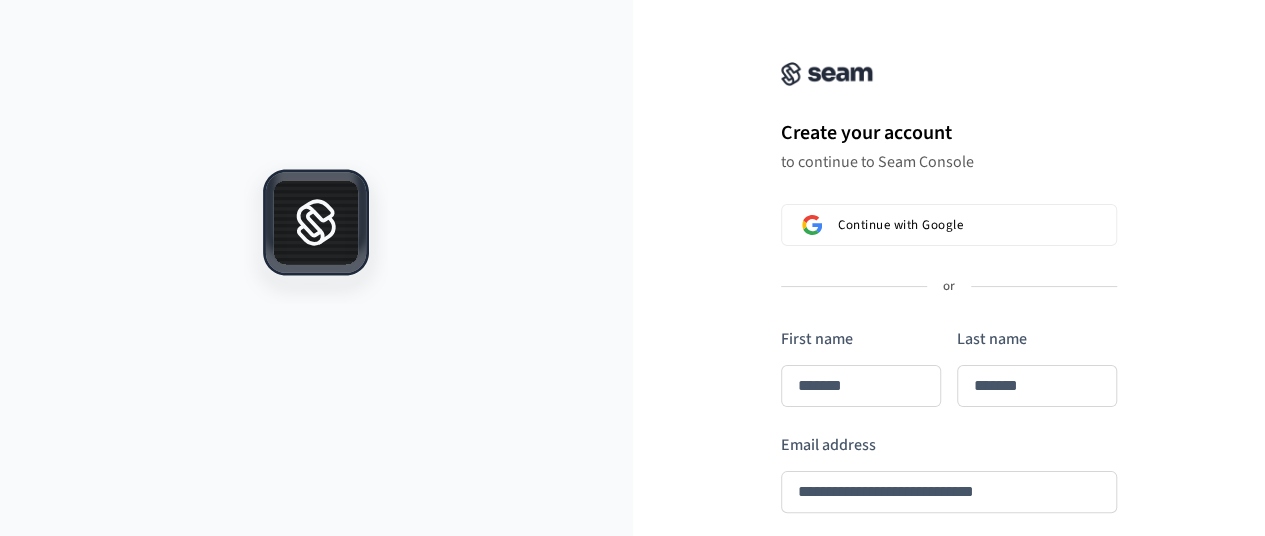 type on "*******" 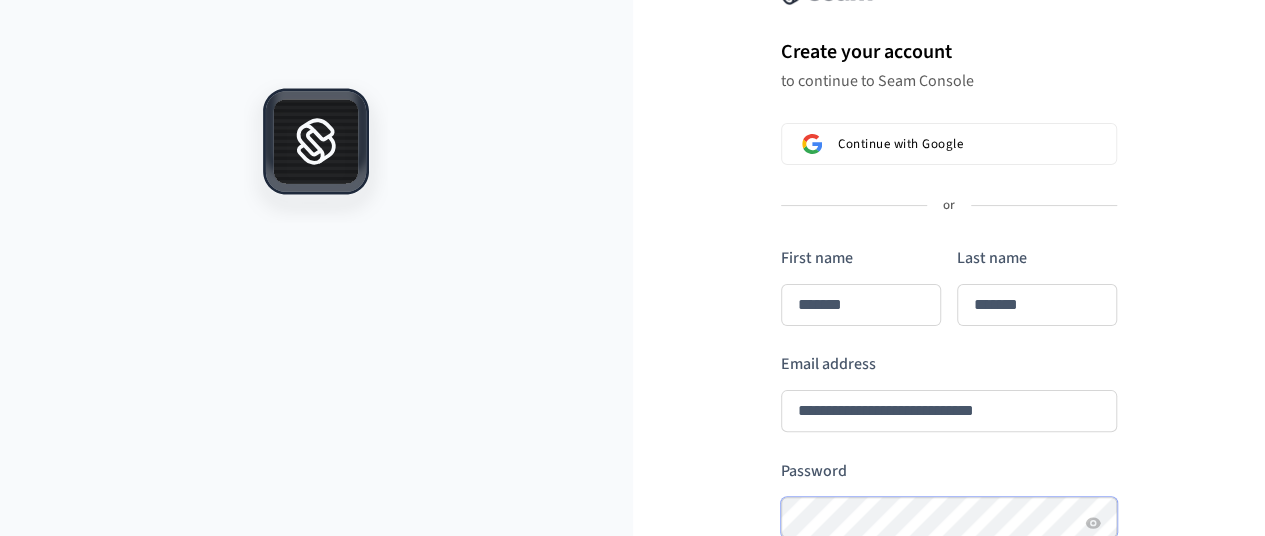 type on "*******" 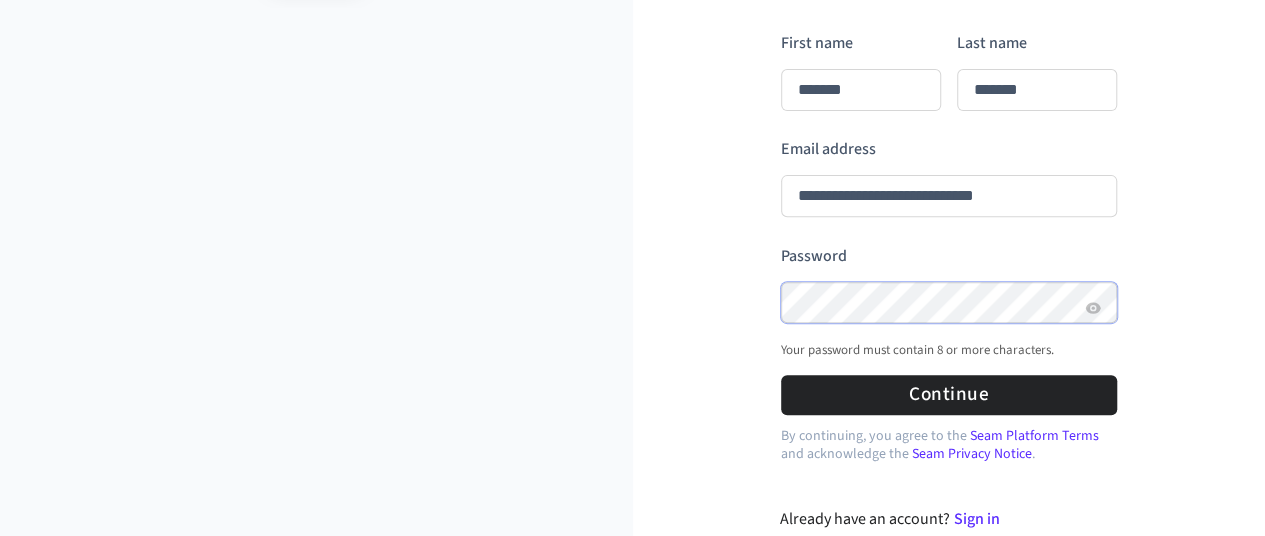 scroll, scrollTop: 297, scrollLeft: 0, axis: vertical 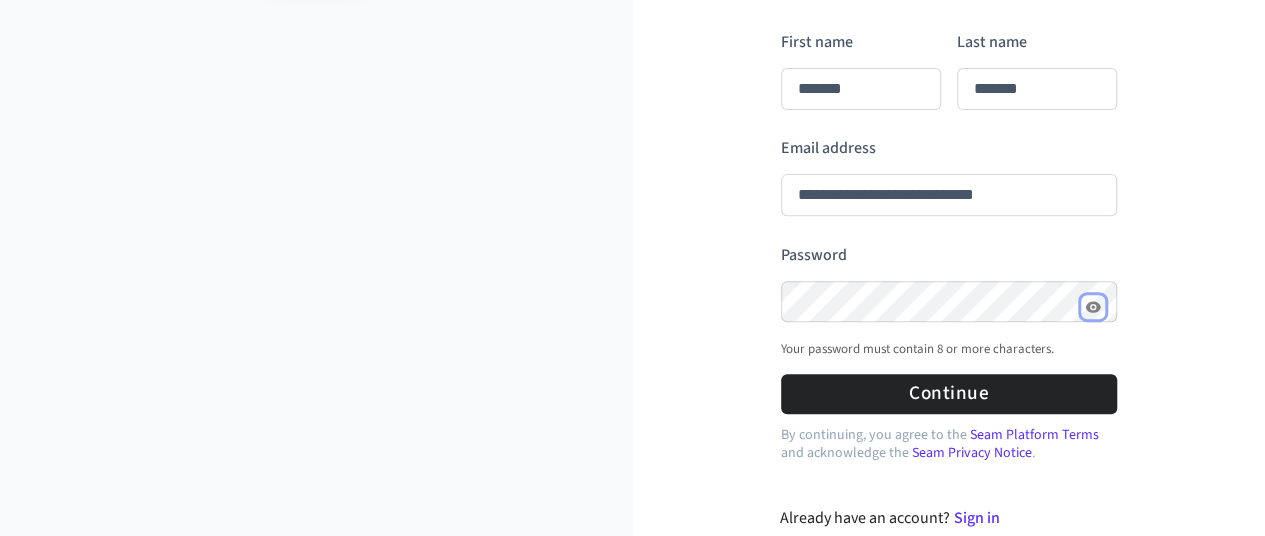 type on "*******" 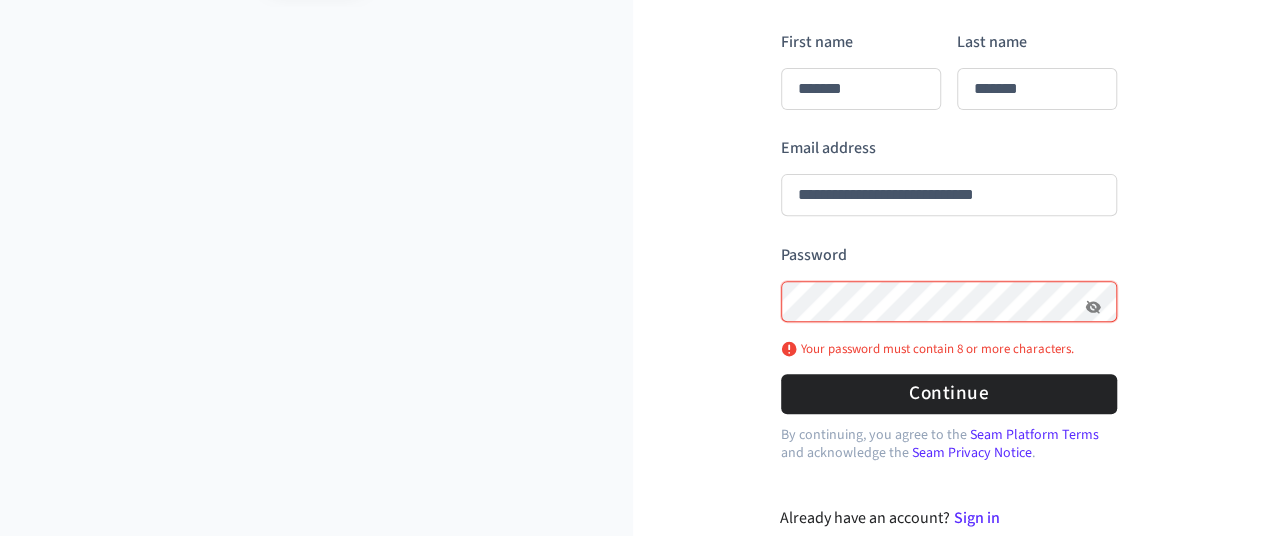 type on "*******" 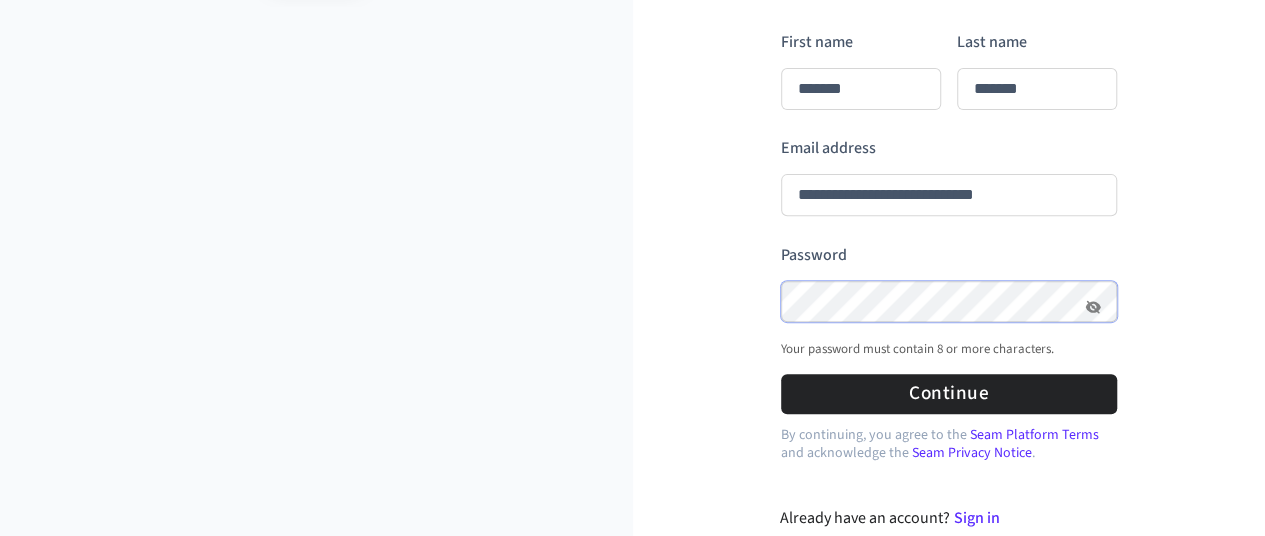 type on "*******" 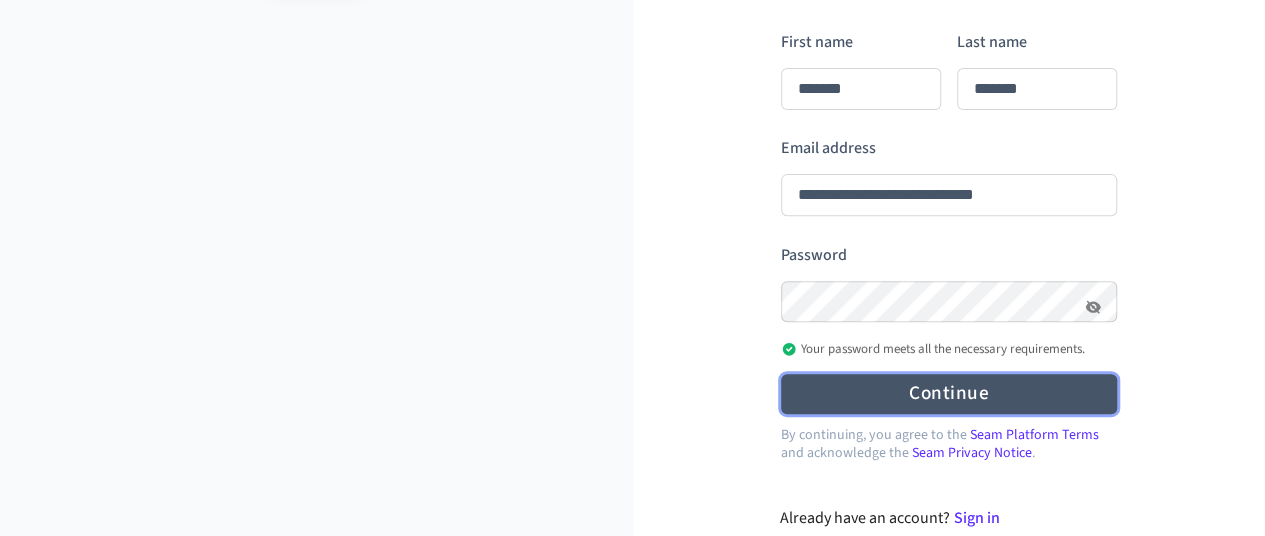 click on "Continue" at bounding box center (949, 393) 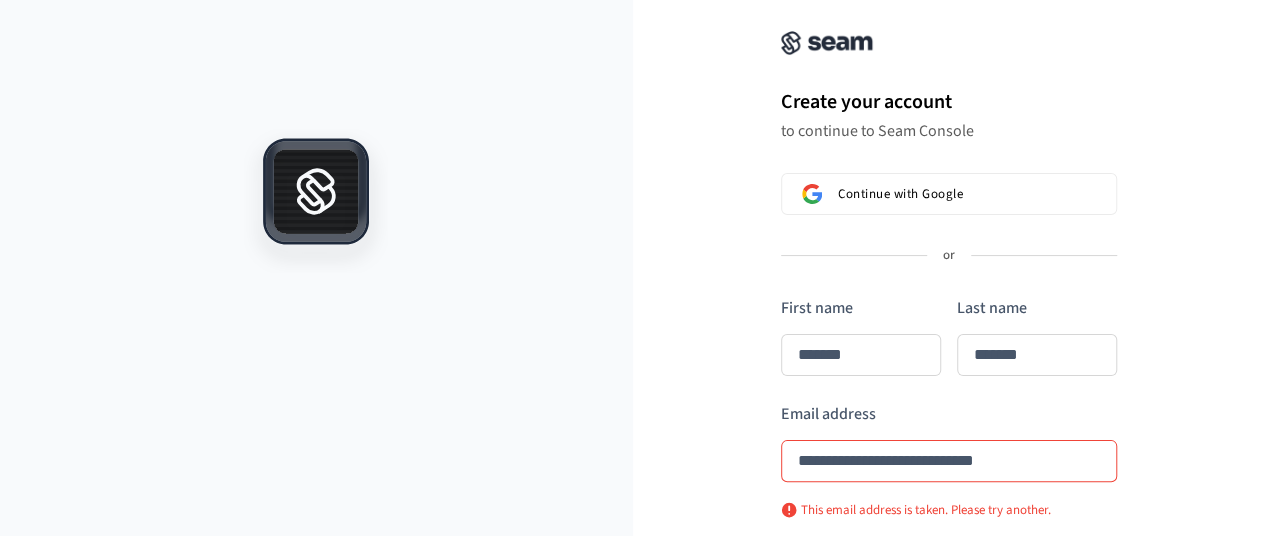 scroll, scrollTop: 0, scrollLeft: 0, axis: both 